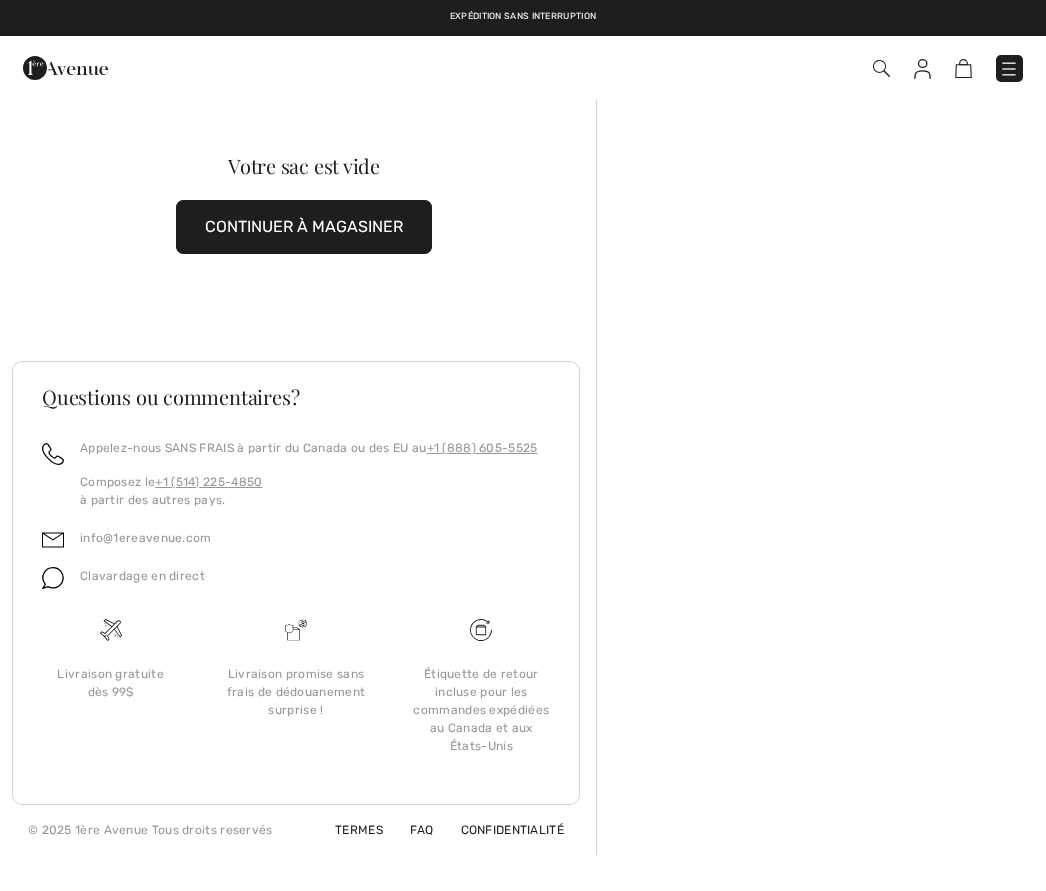 scroll, scrollTop: 0, scrollLeft: 0, axis: both 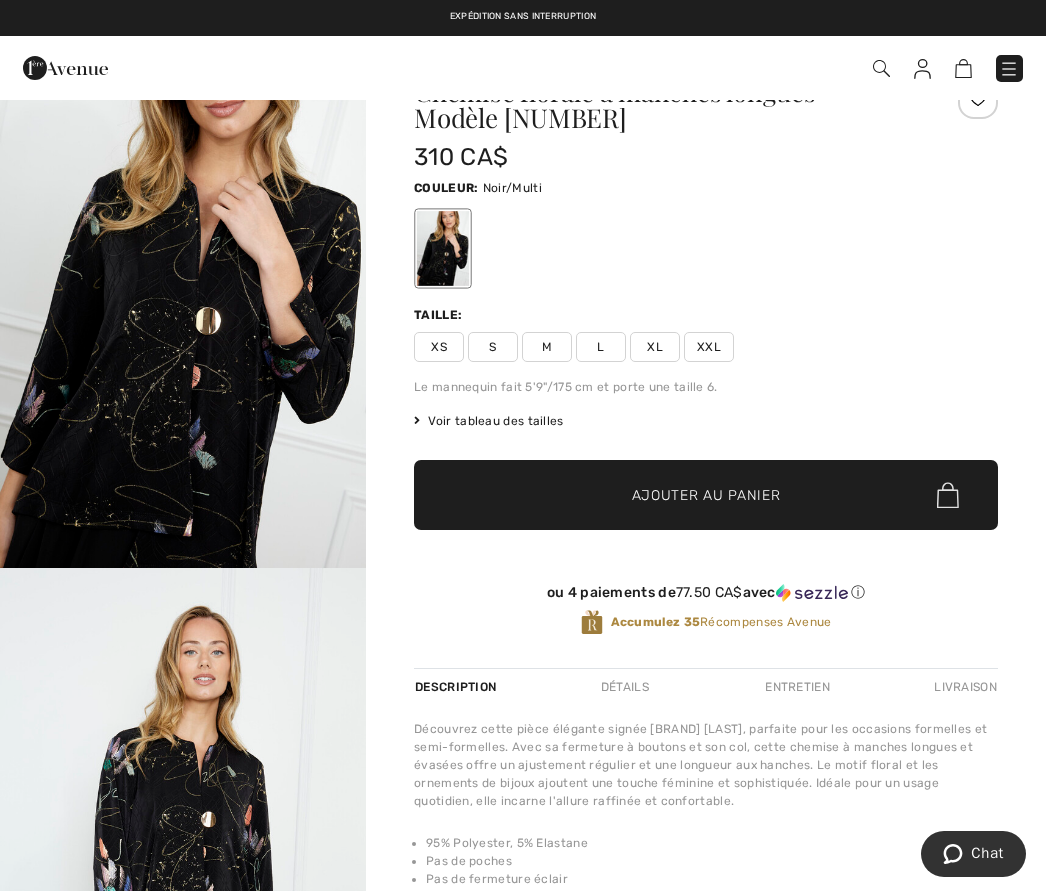 click on "XL" at bounding box center (655, 347) 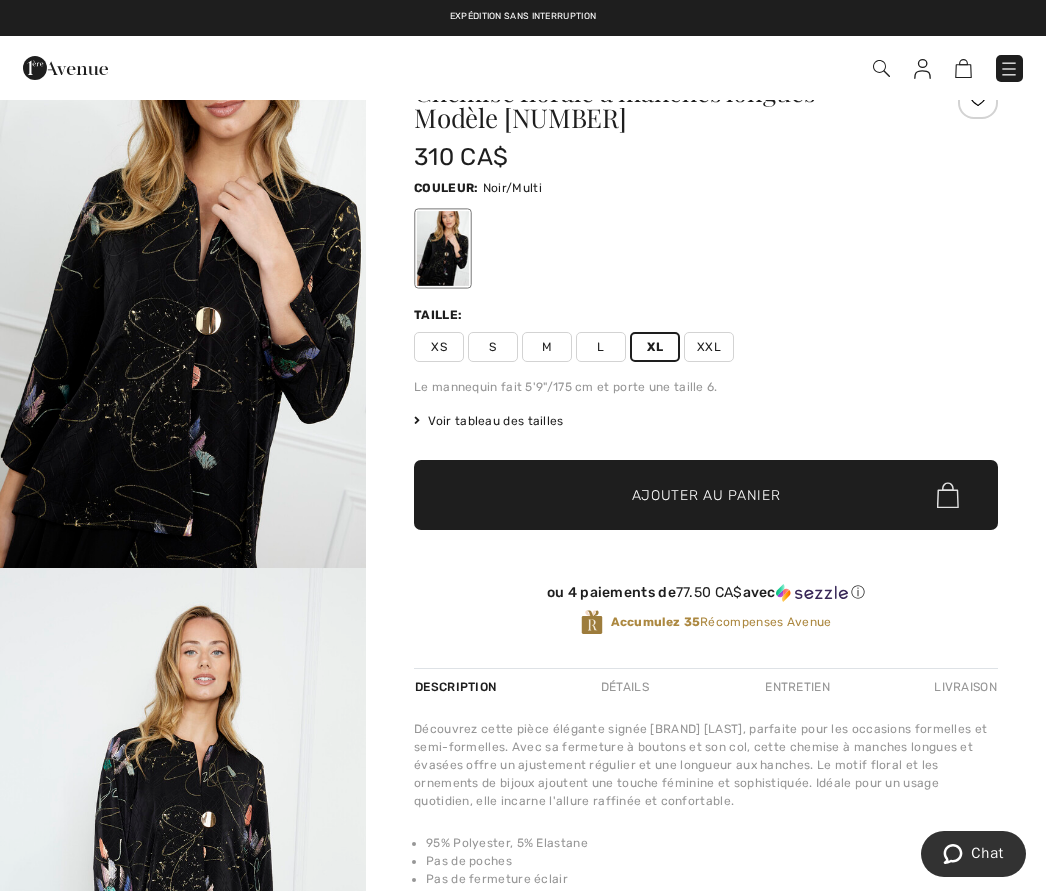 click on "✔ Ajouté au panier
Ajouter au panier" at bounding box center (706, 495) 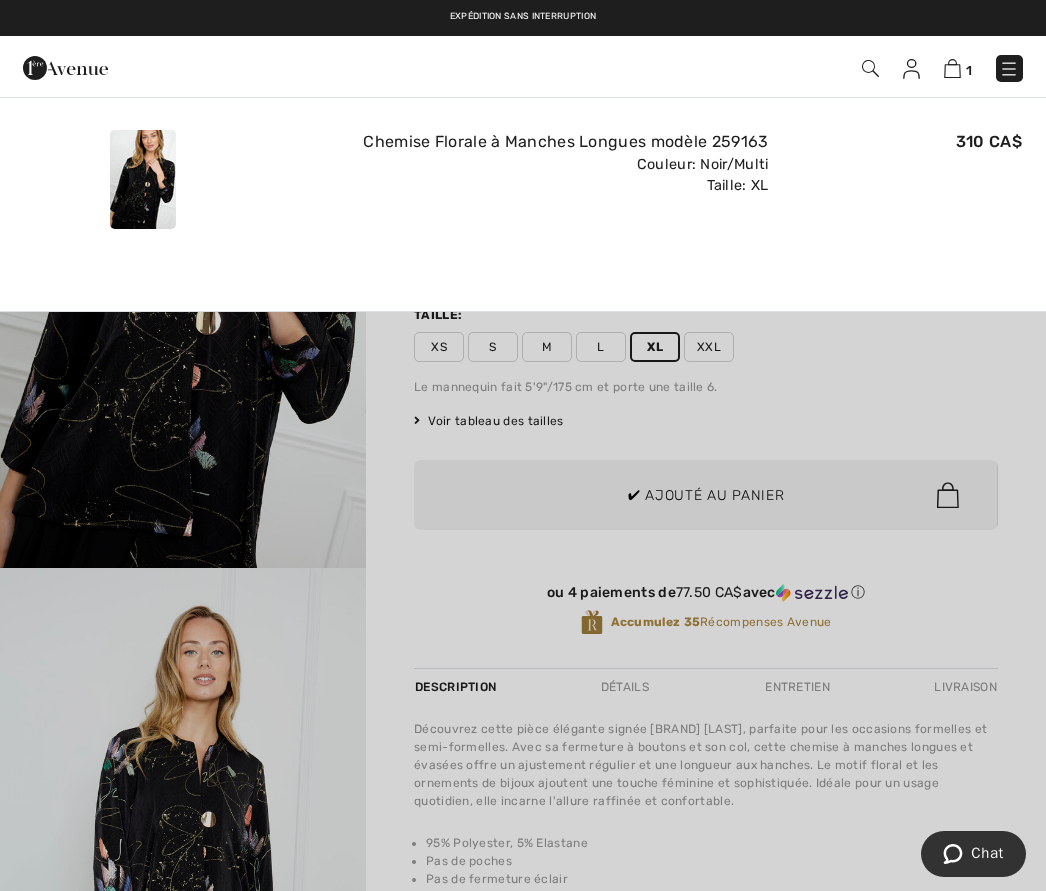 scroll, scrollTop: 0, scrollLeft: 0, axis: both 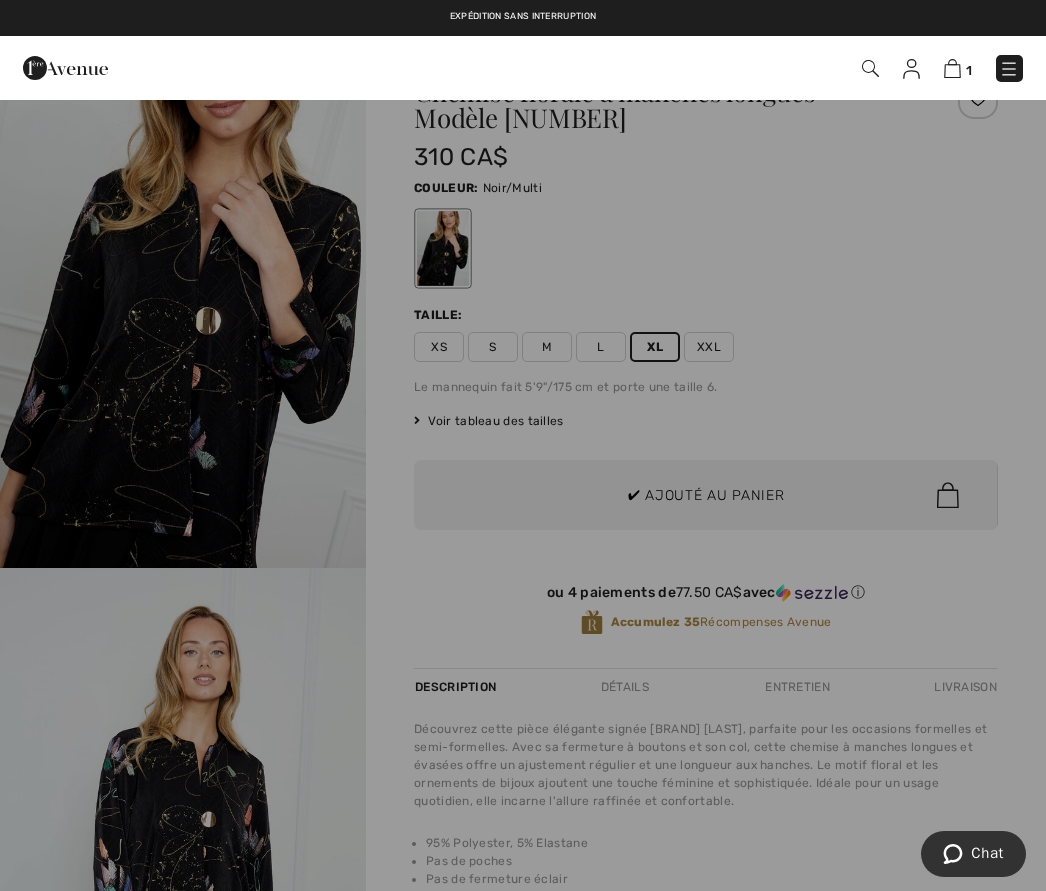 click at bounding box center [523, 445] 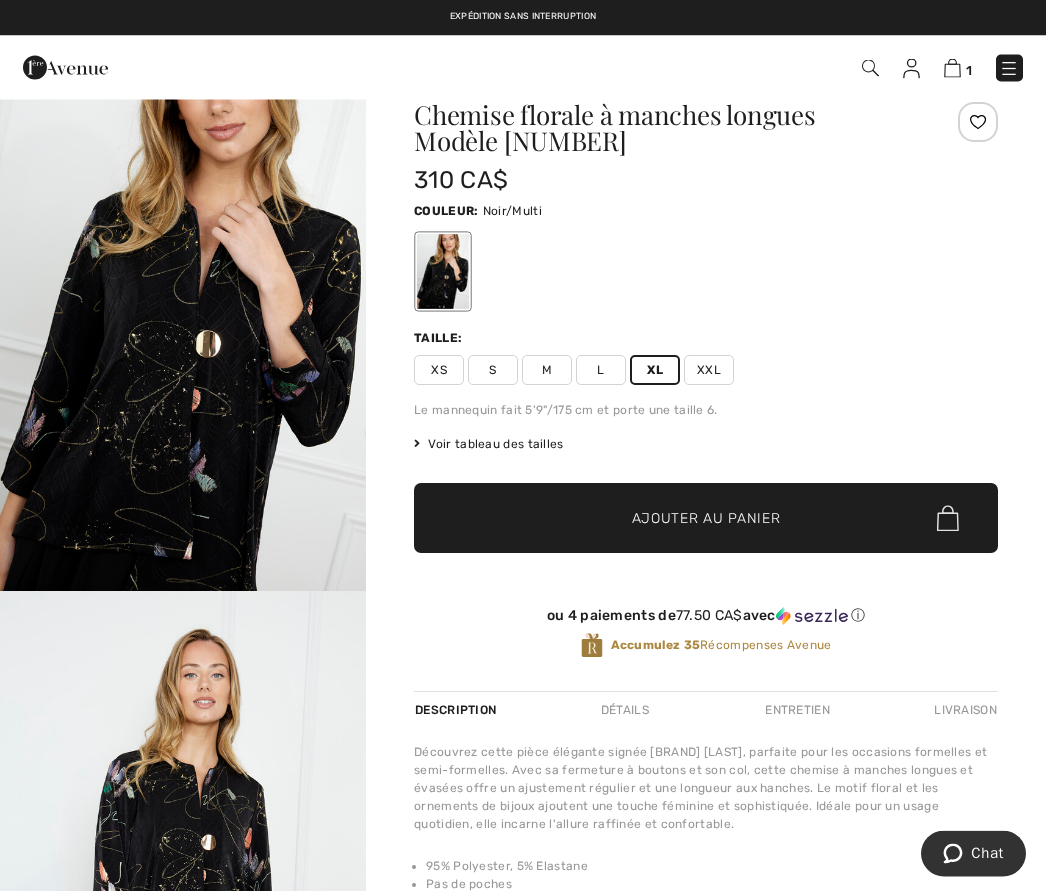 scroll, scrollTop: 0, scrollLeft: 0, axis: both 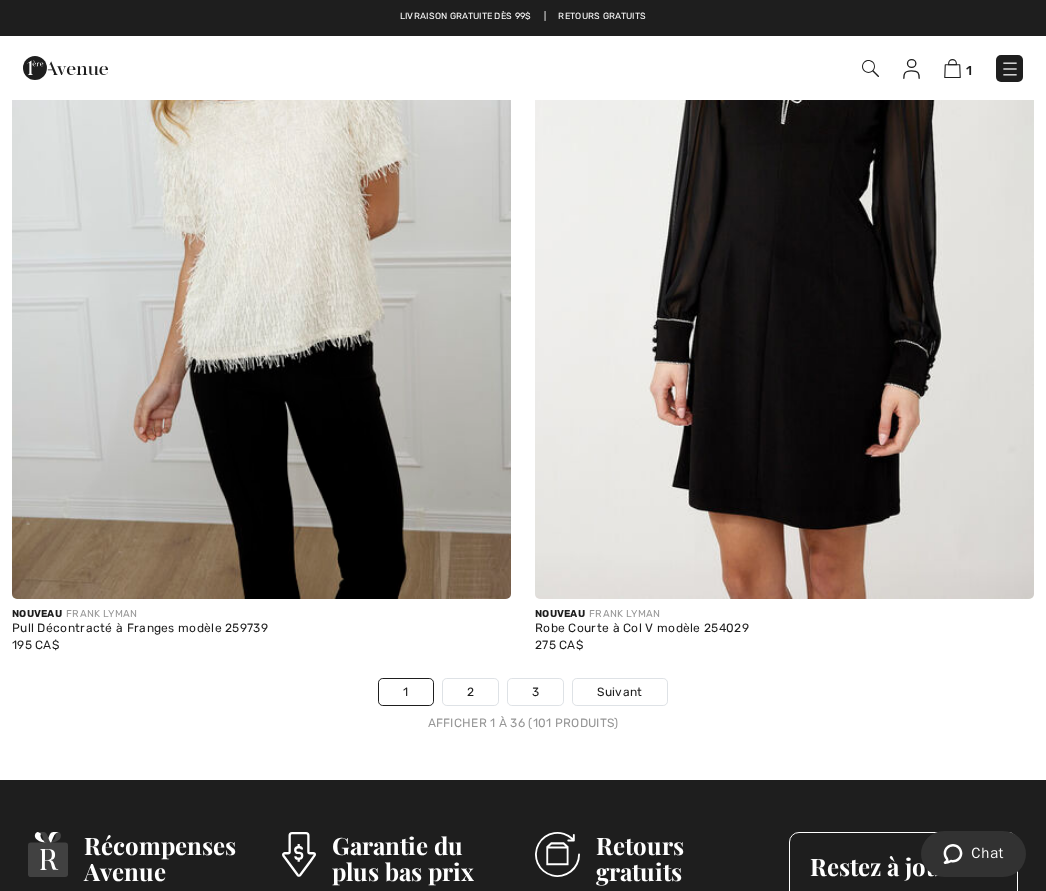 click on "2" at bounding box center [470, 692] 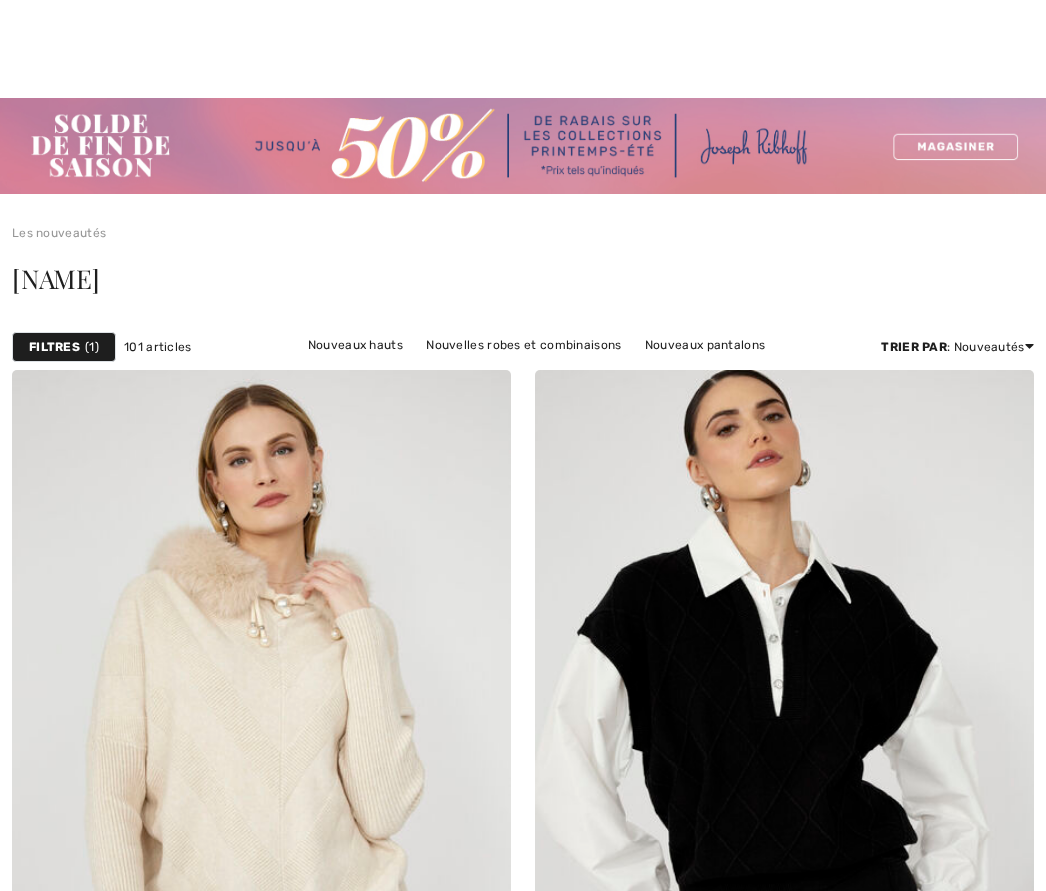 checkbox on "true" 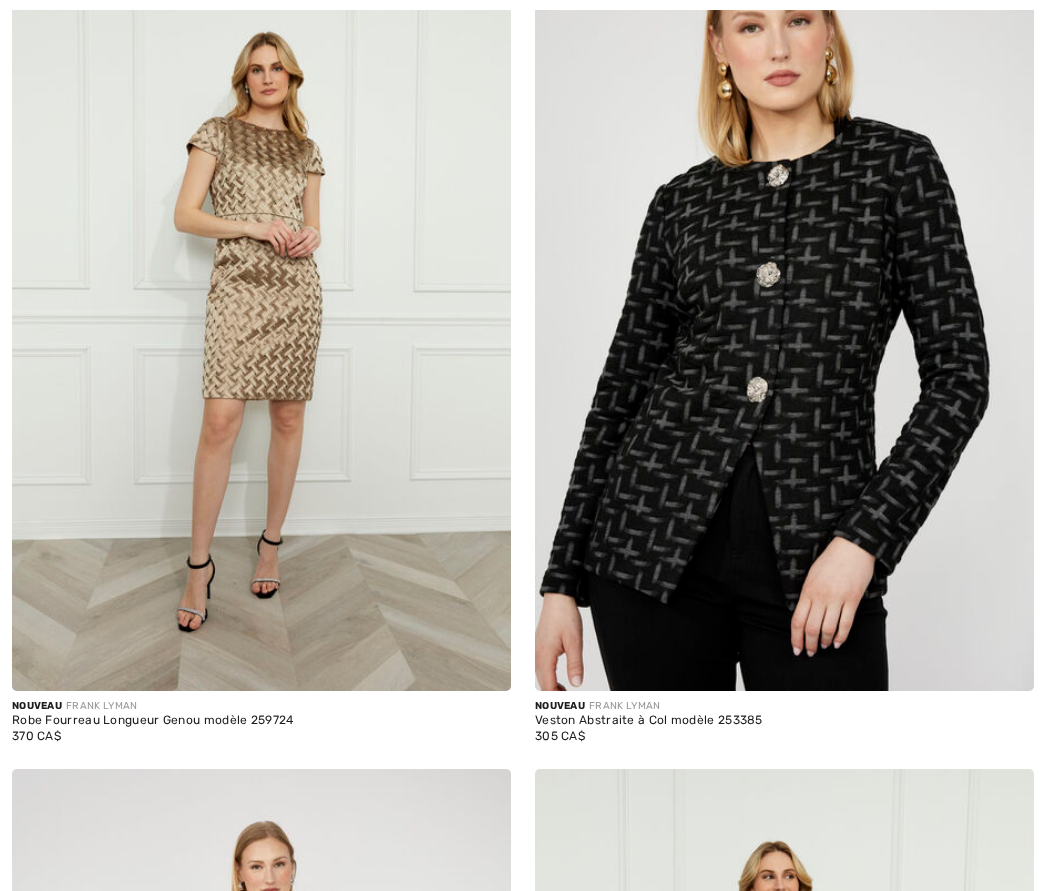scroll, scrollTop: 0, scrollLeft: 0, axis: both 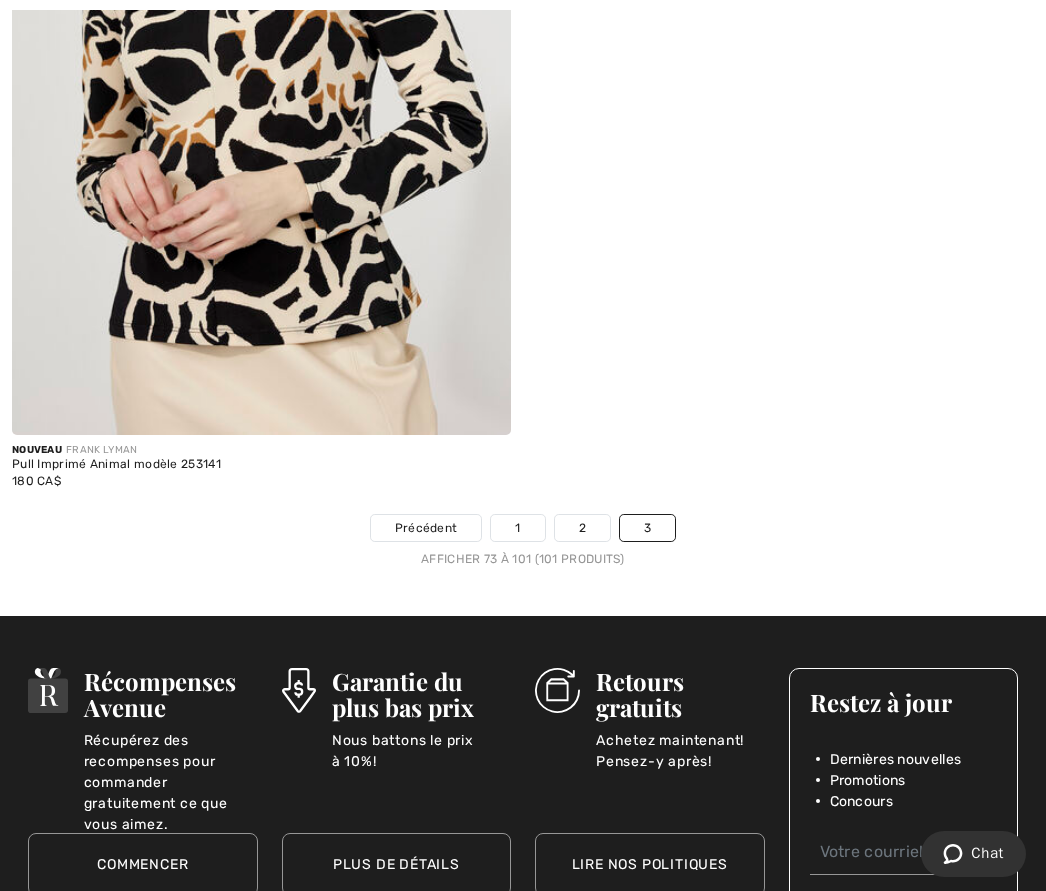 click on "2" at bounding box center [582, 528] 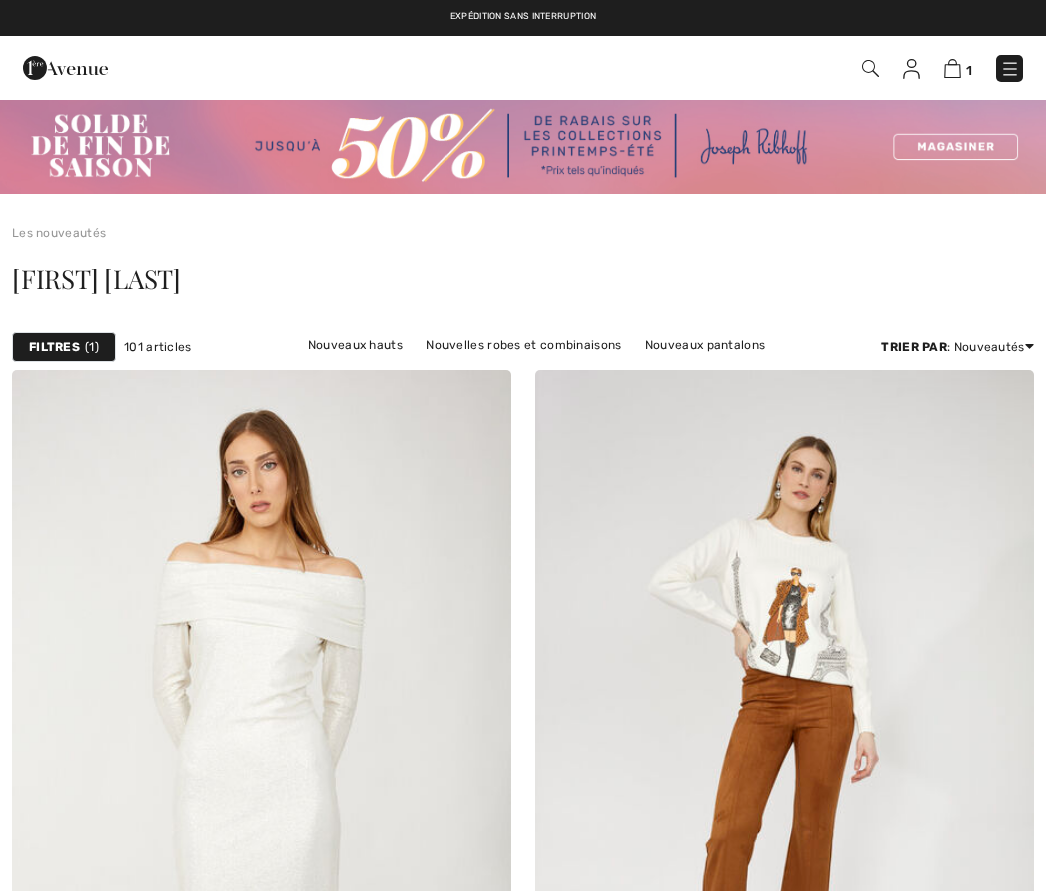 scroll, scrollTop: 0, scrollLeft: 0, axis: both 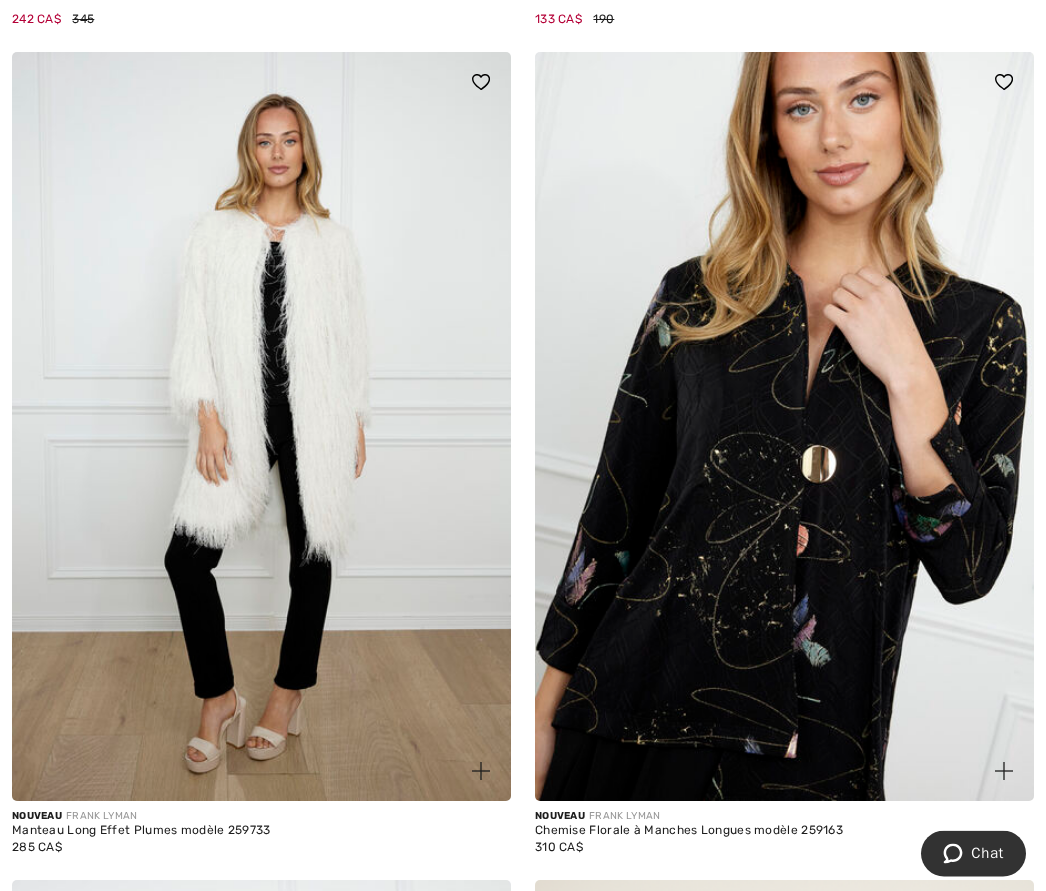 click at bounding box center (784, 427) 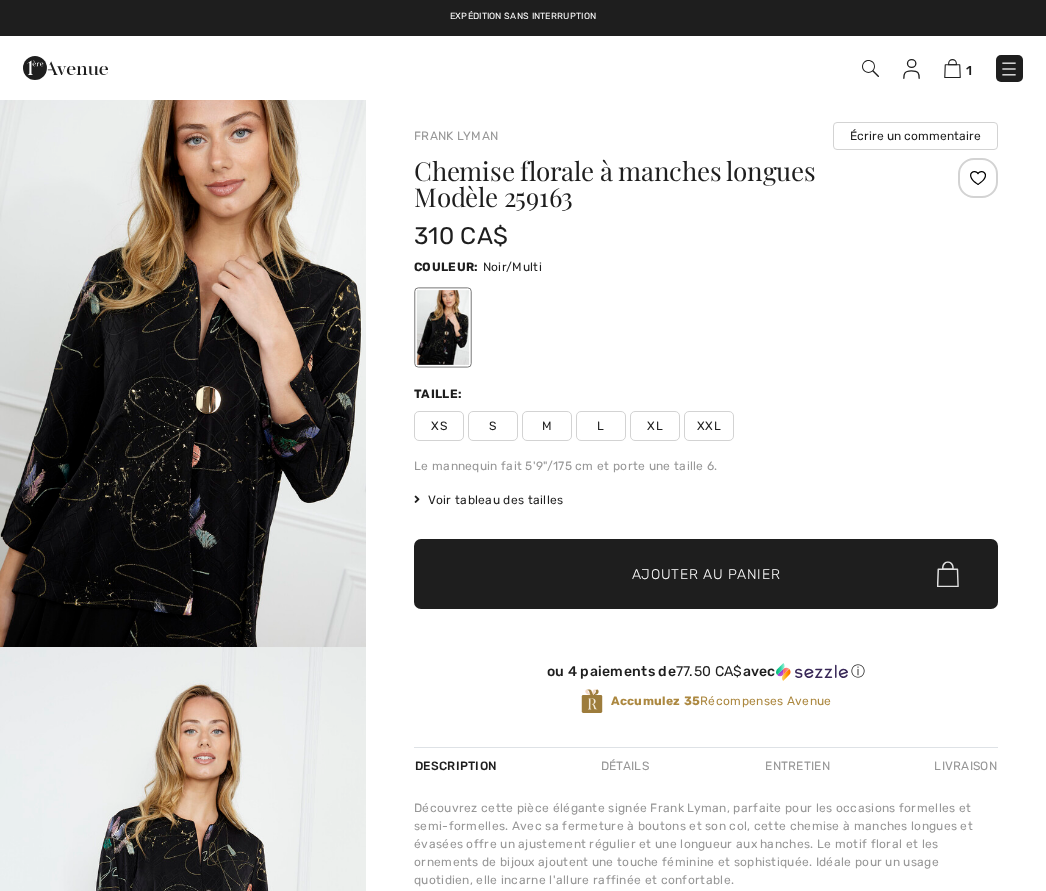 scroll, scrollTop: 0, scrollLeft: 0, axis: both 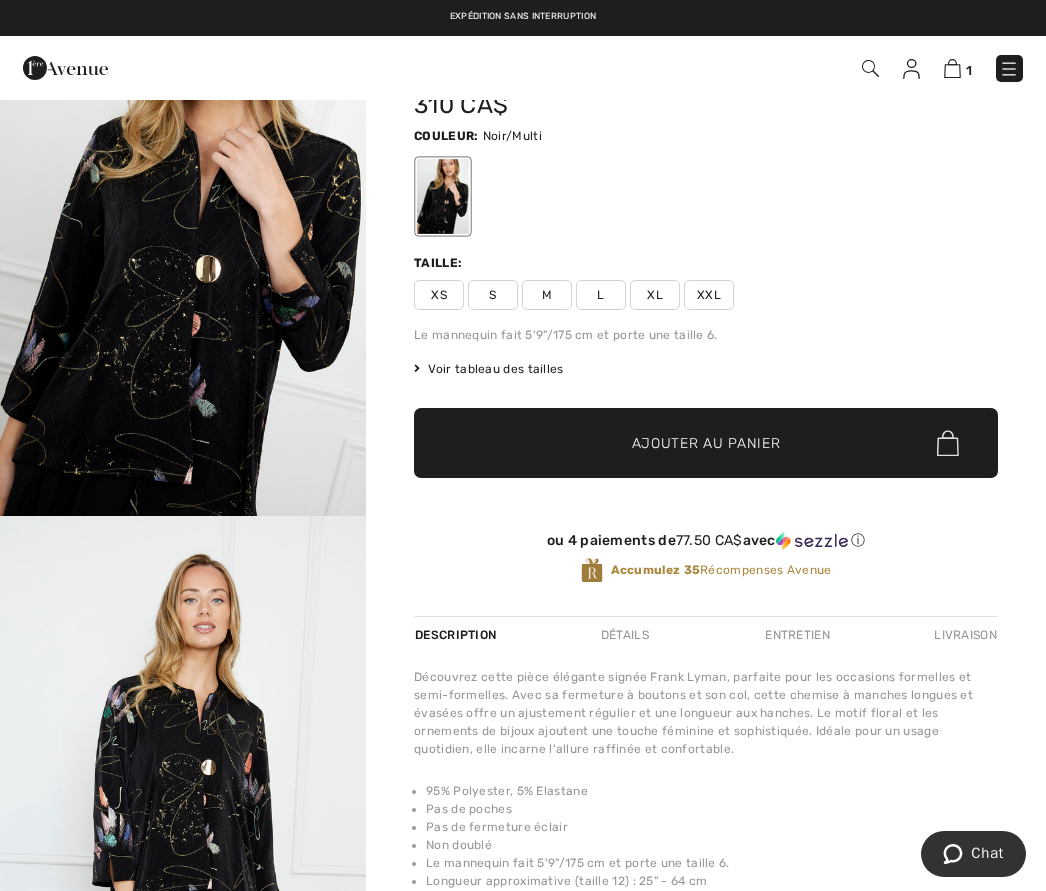 click on "Détails" at bounding box center [625, 635] 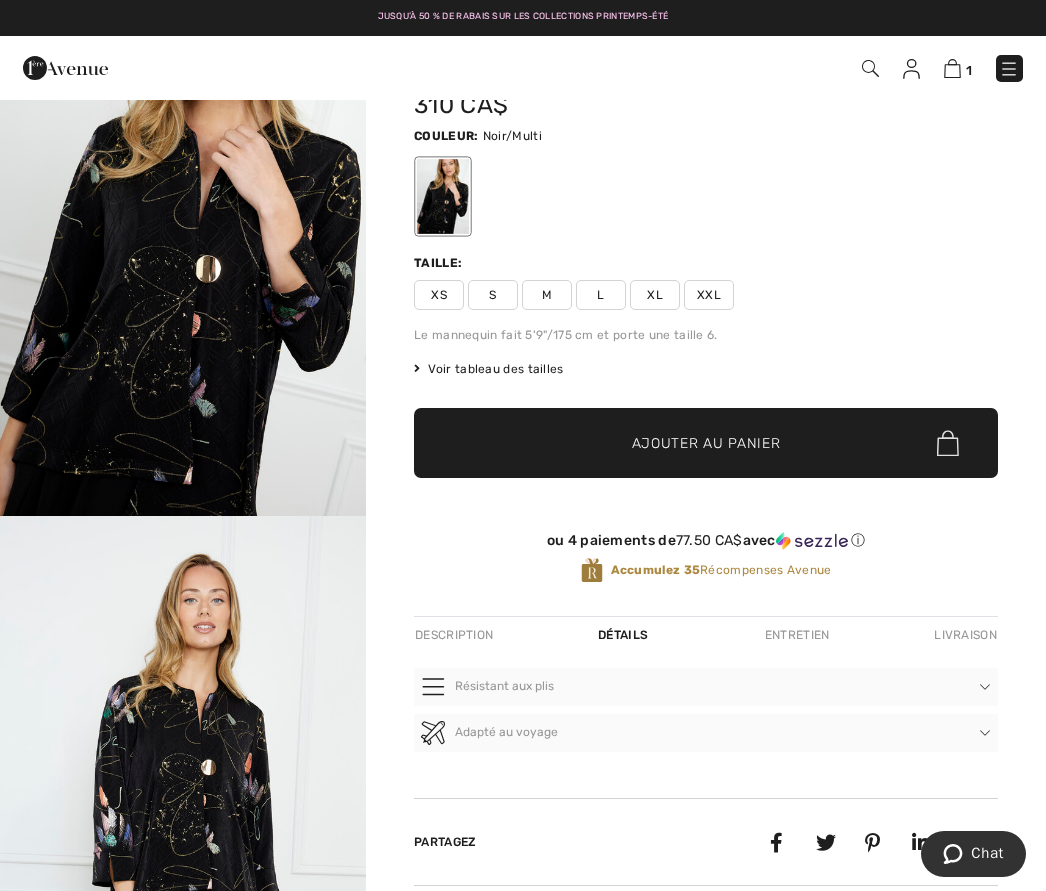 click on "Entretien" at bounding box center (797, 635) 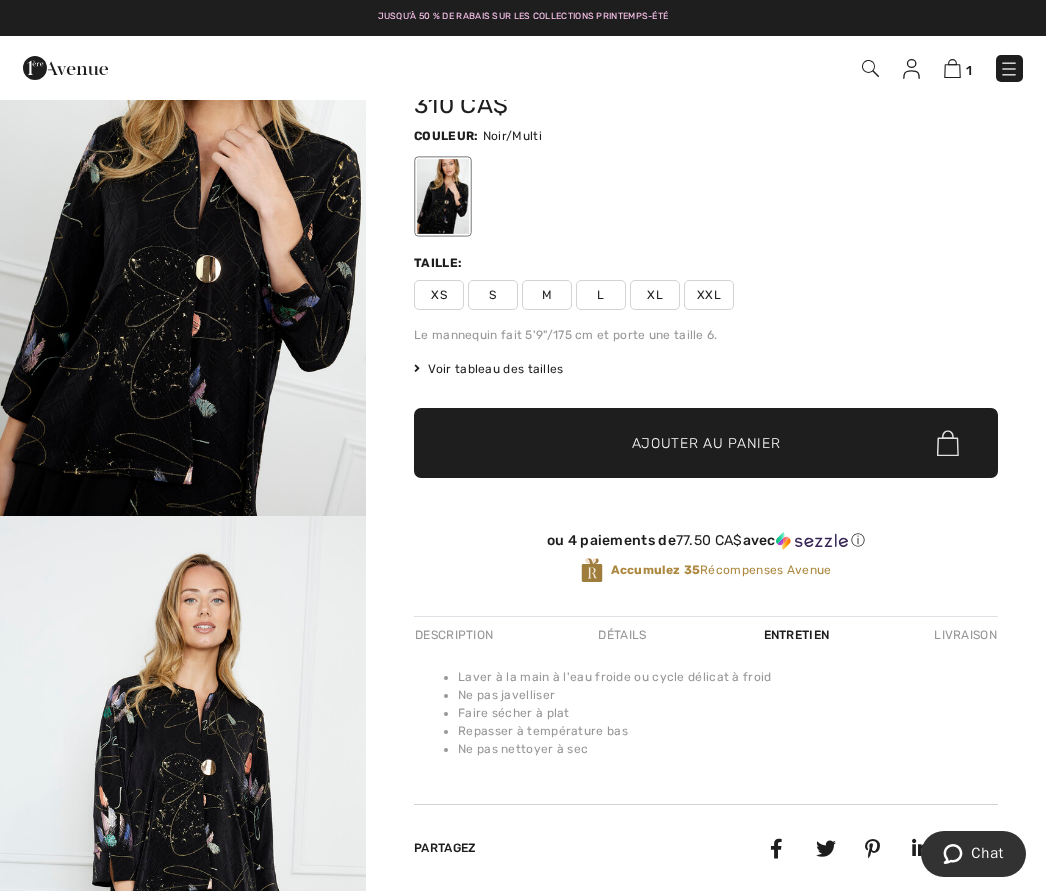 click on "Description" at bounding box center [456, 635] 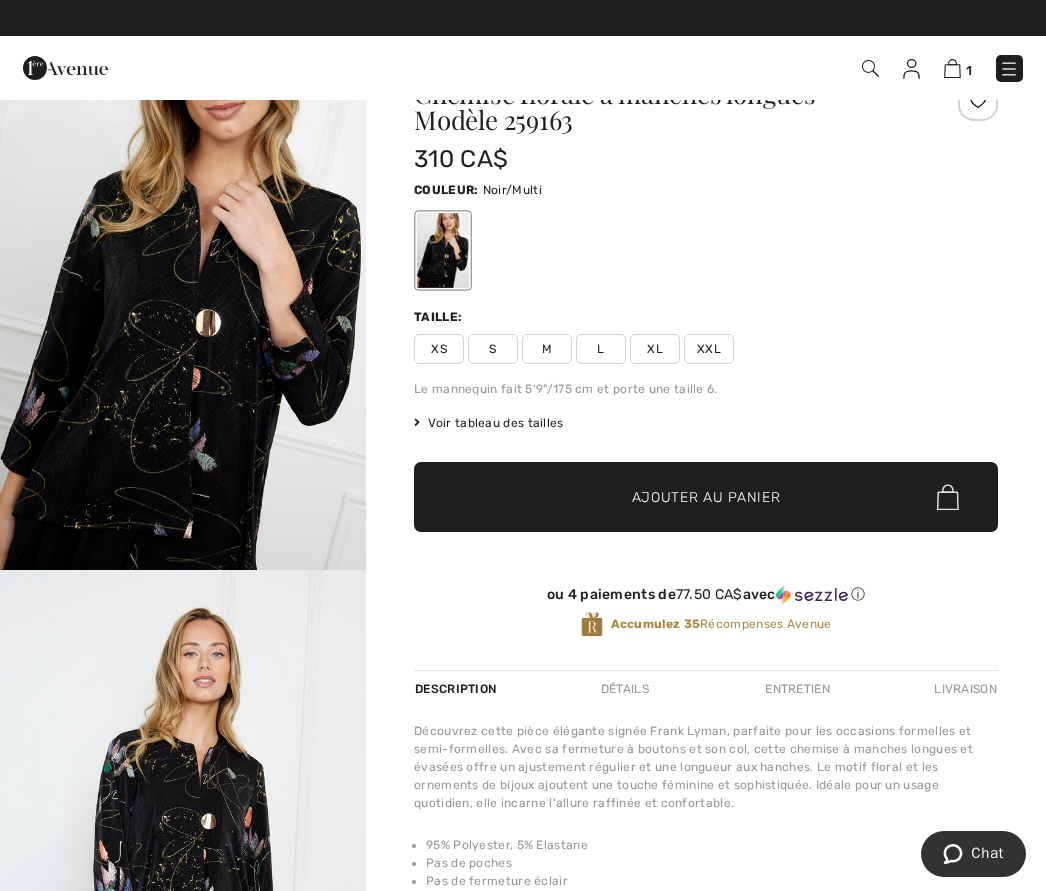 scroll, scrollTop: 0, scrollLeft: 0, axis: both 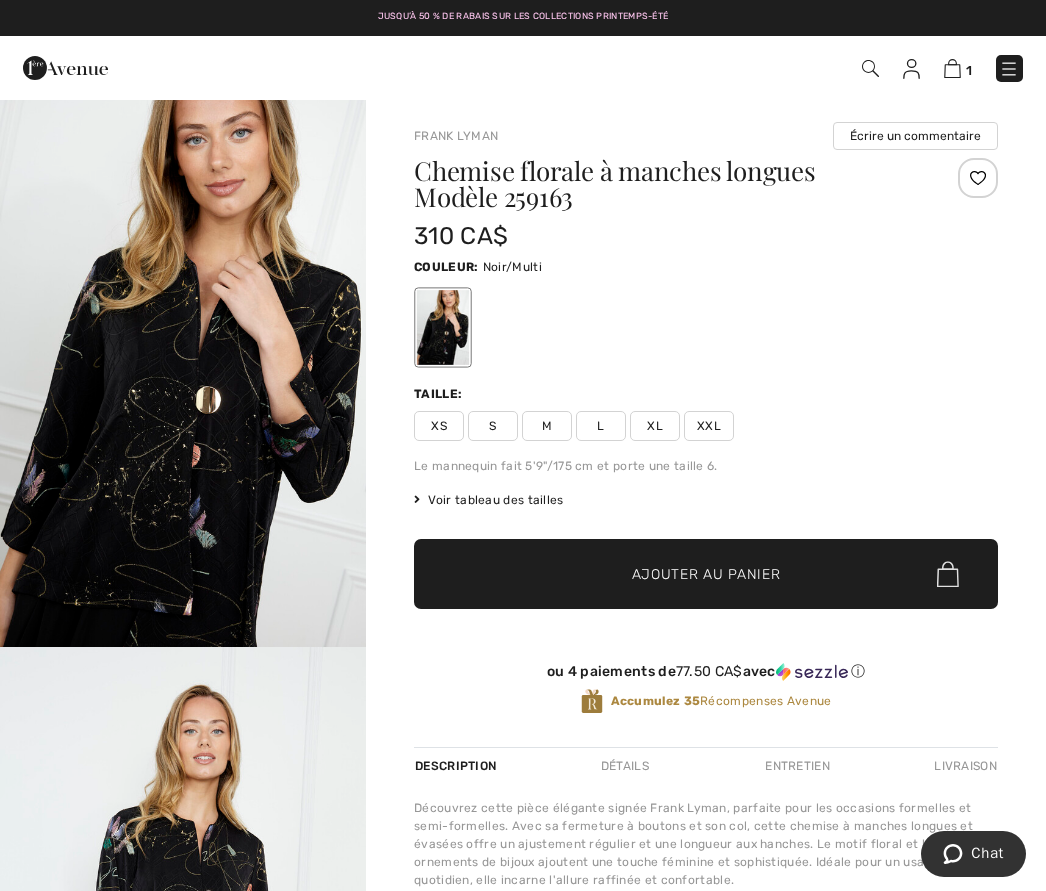 click on "Chat" at bounding box center [987, 853] 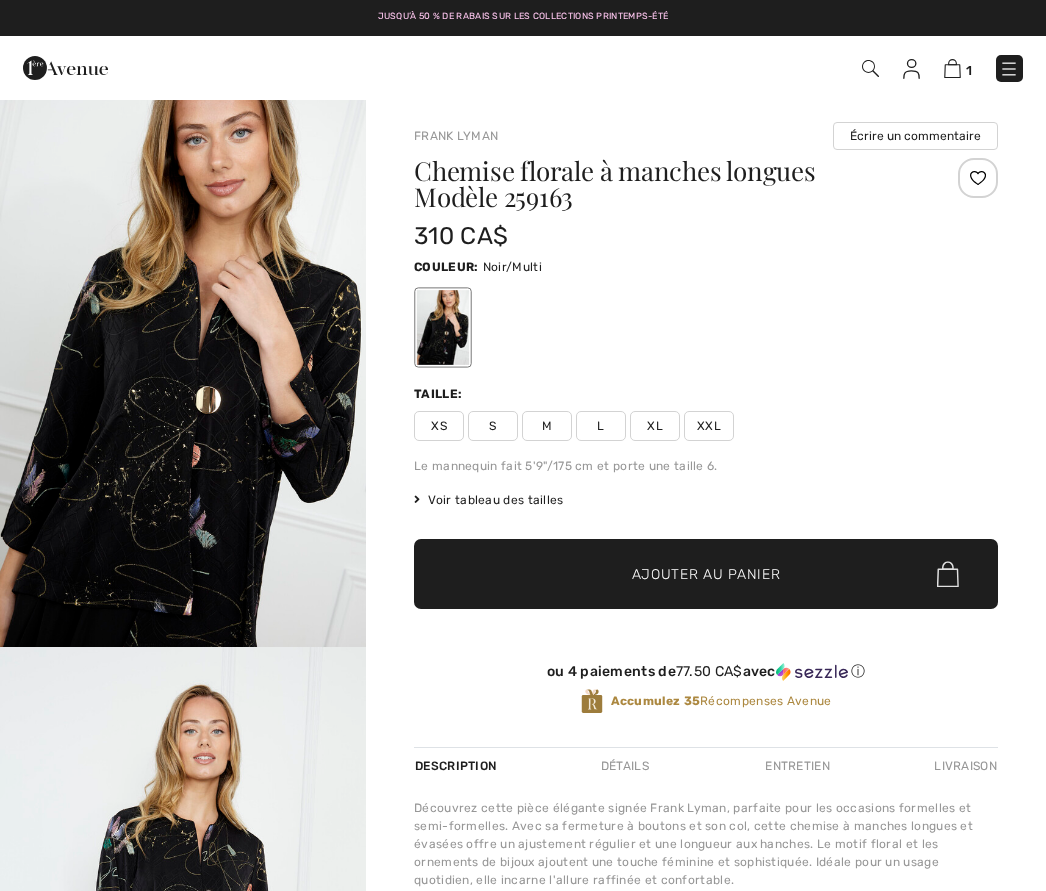 scroll, scrollTop: 0, scrollLeft: 0, axis: both 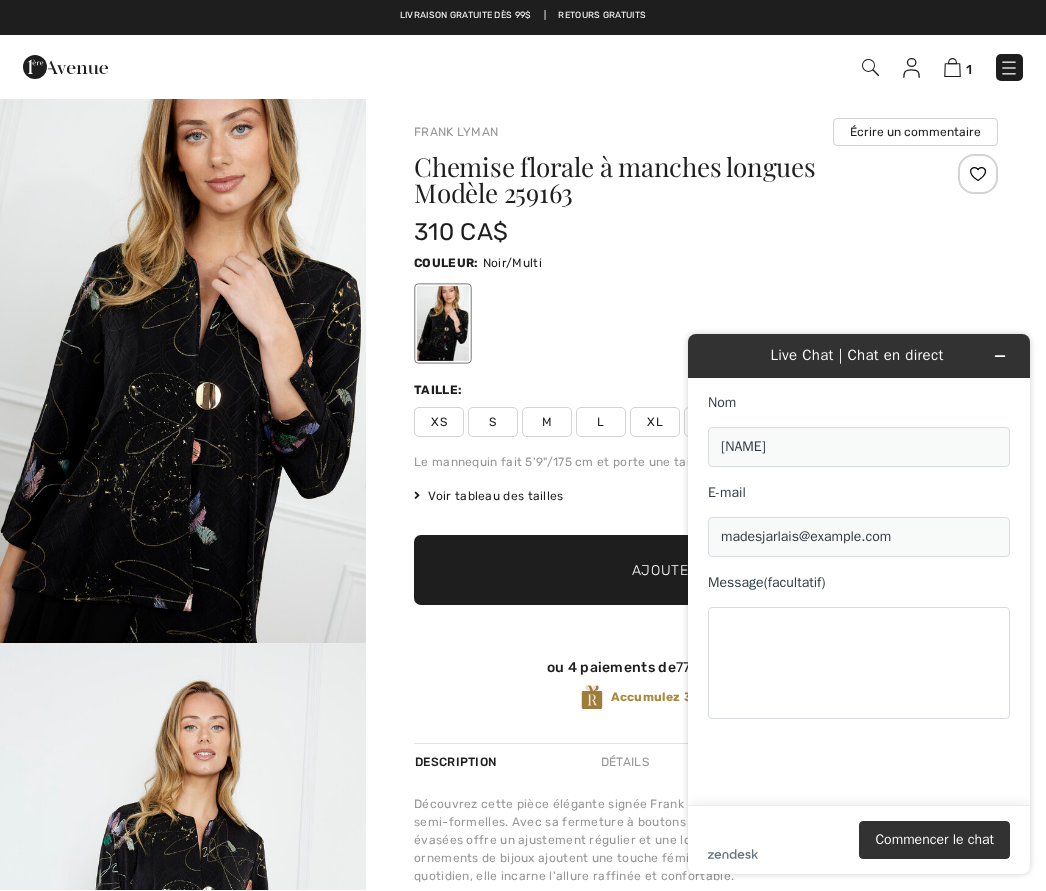 click on "Commencer le chat" at bounding box center (934, 840) 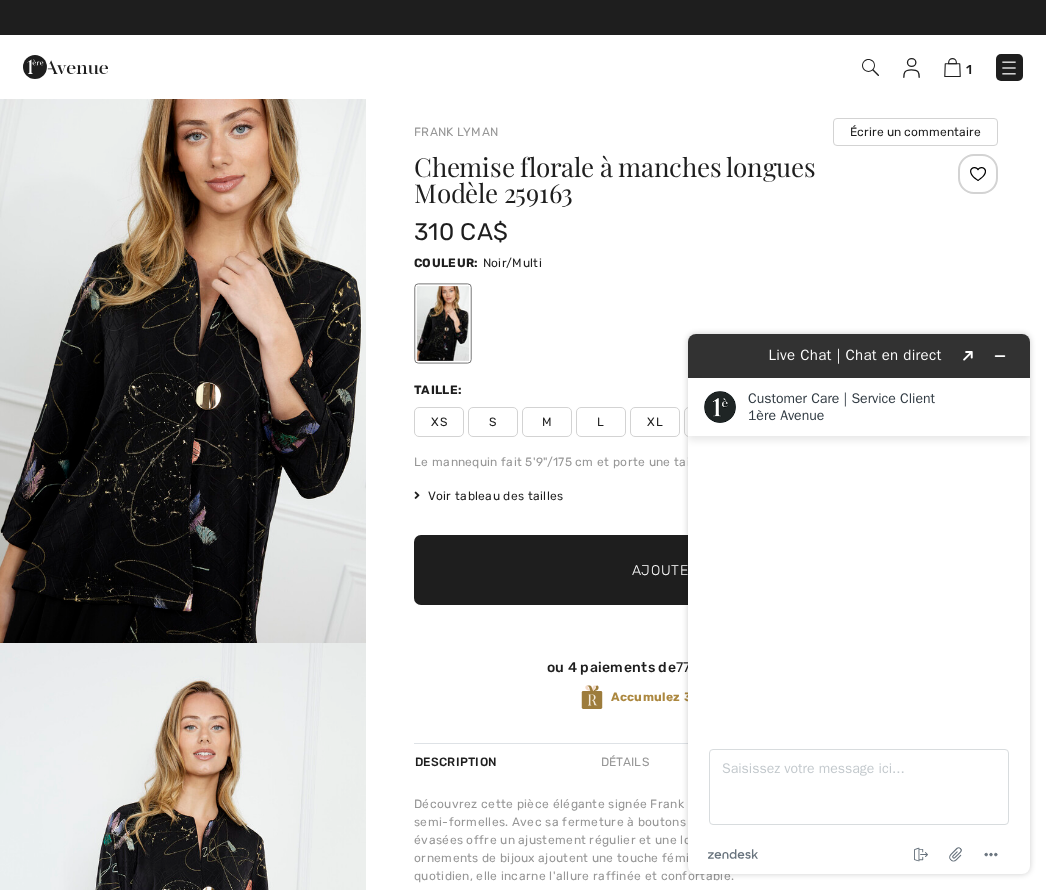 scroll, scrollTop: 4, scrollLeft: 0, axis: vertical 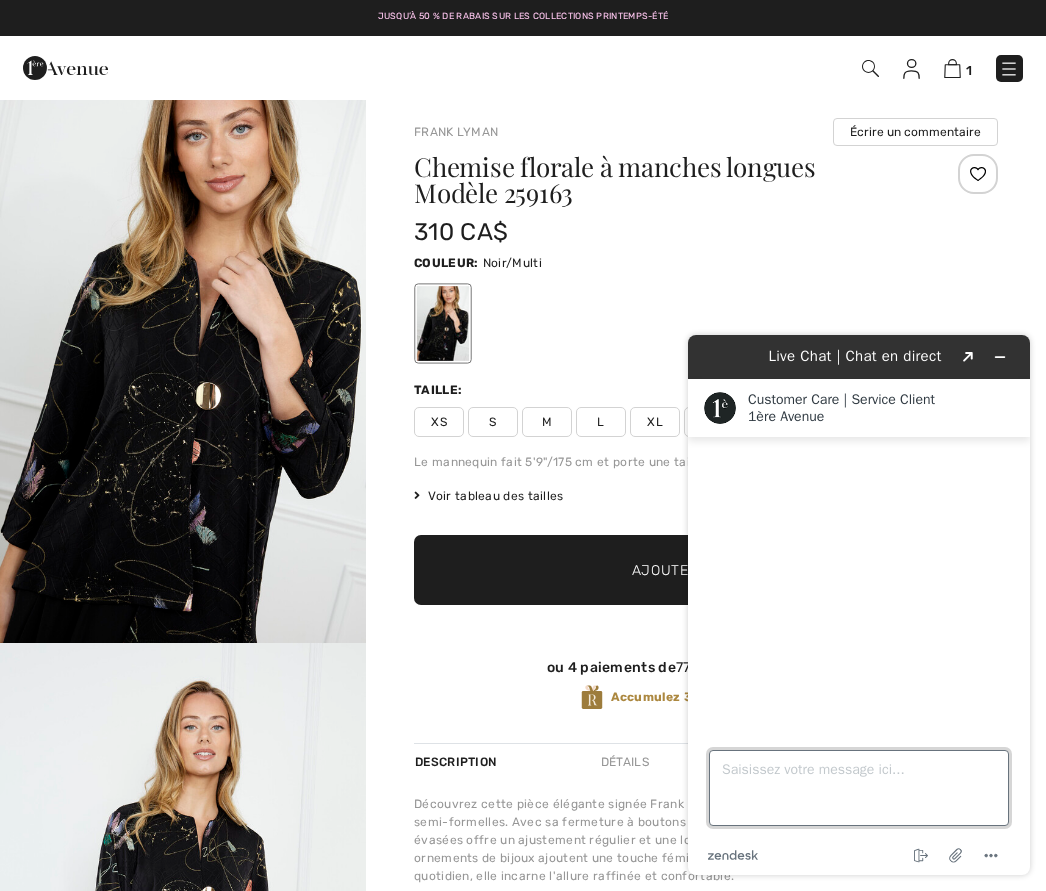 click on "Saisissez votre message ici..." at bounding box center [859, 788] 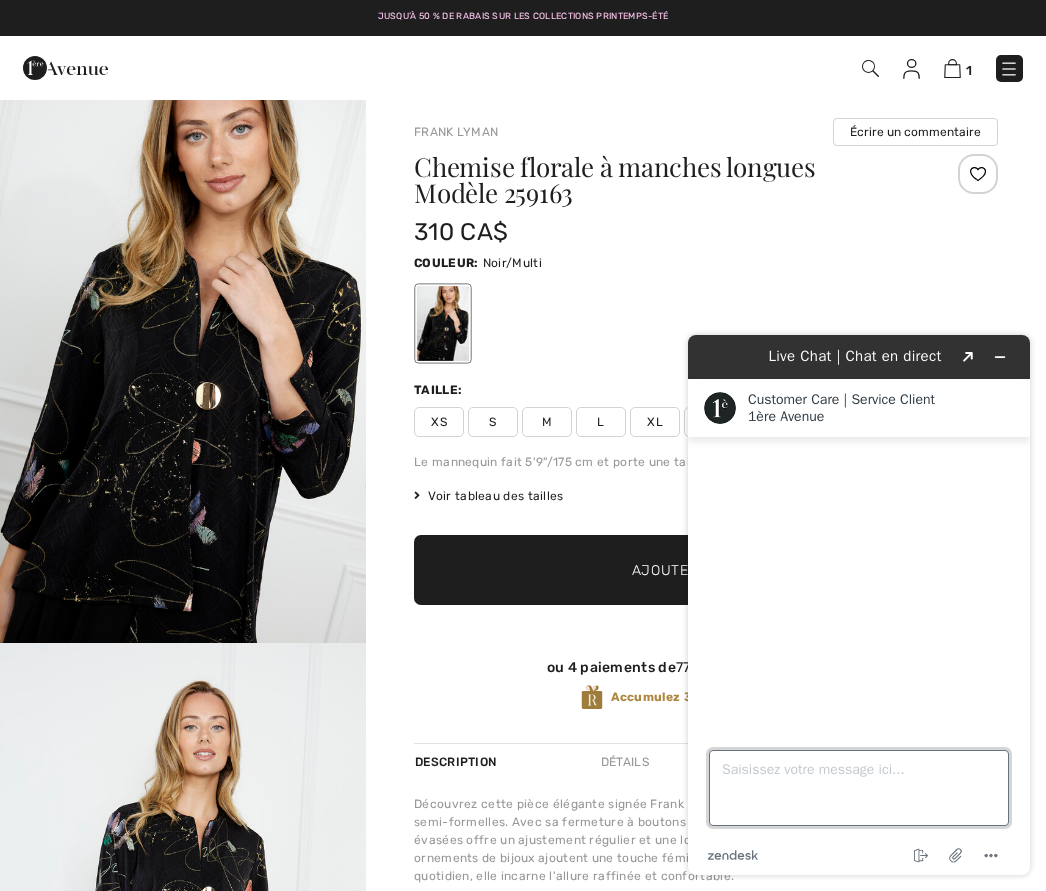 scroll, scrollTop: 97, scrollLeft: 0, axis: vertical 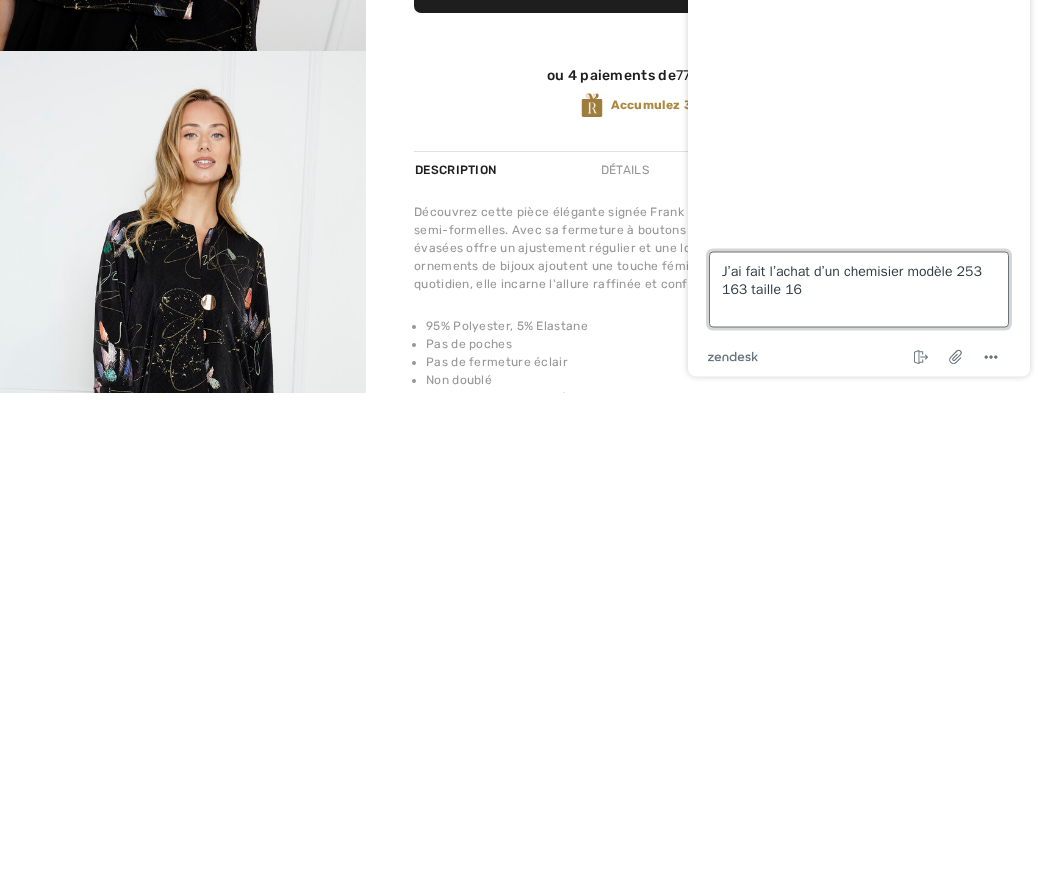 type on "J’ai fait l’achat d’un chemisier modèle 253 163 taille 16." 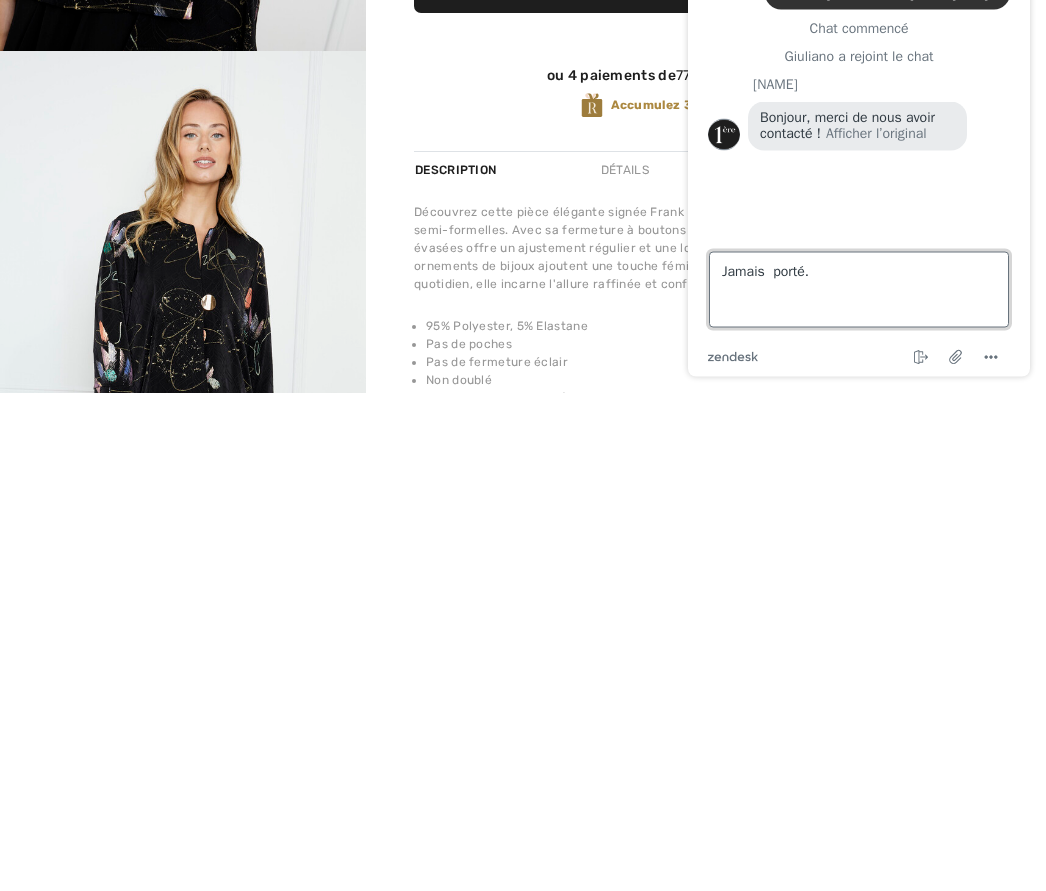 click on "Jamais  porté." at bounding box center [859, 290] 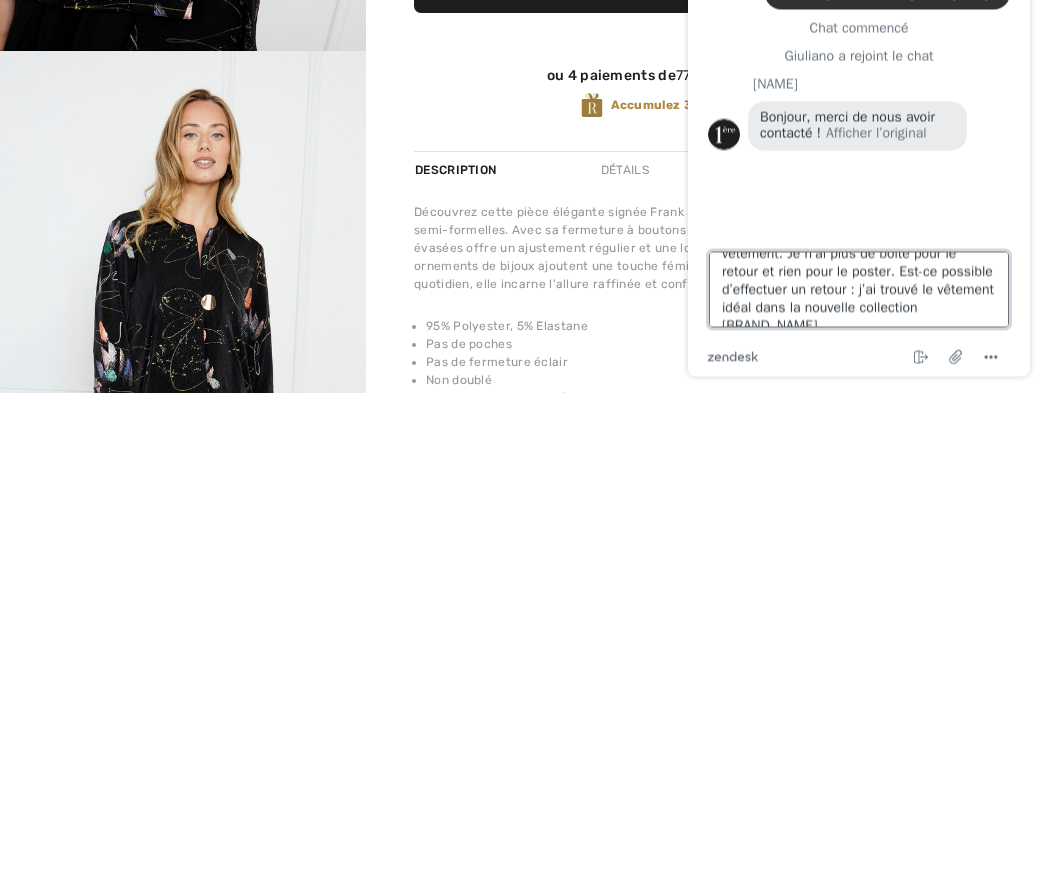 scroll, scrollTop: 44, scrollLeft: 0, axis: vertical 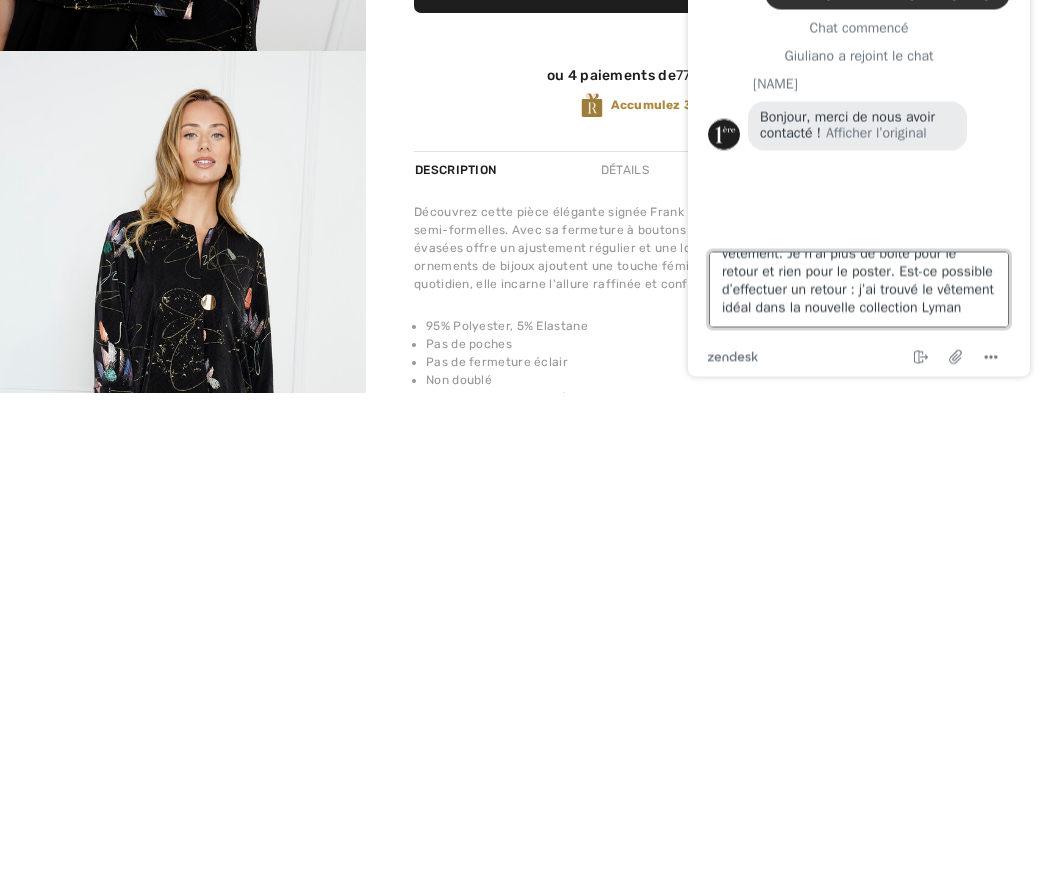 type on "Jamais  porté.  Les étiquettes sont après le vêtement.  Je n’ai plus de boîte pour le retour et rien pour le poster.  Est-ce possible d’effectuer un retour :  j’ai trouvé le vêtement idéal dans la nouvelle collection Lyman." 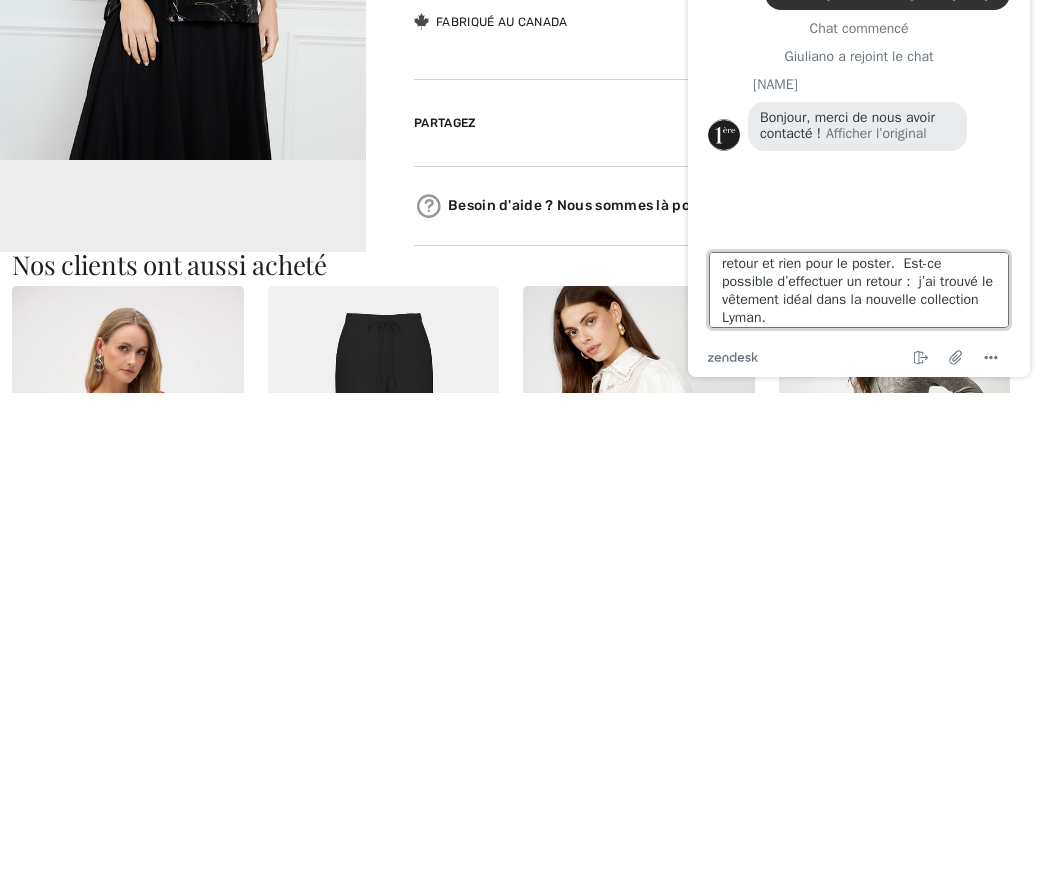 scroll, scrollTop: 539, scrollLeft: 0, axis: vertical 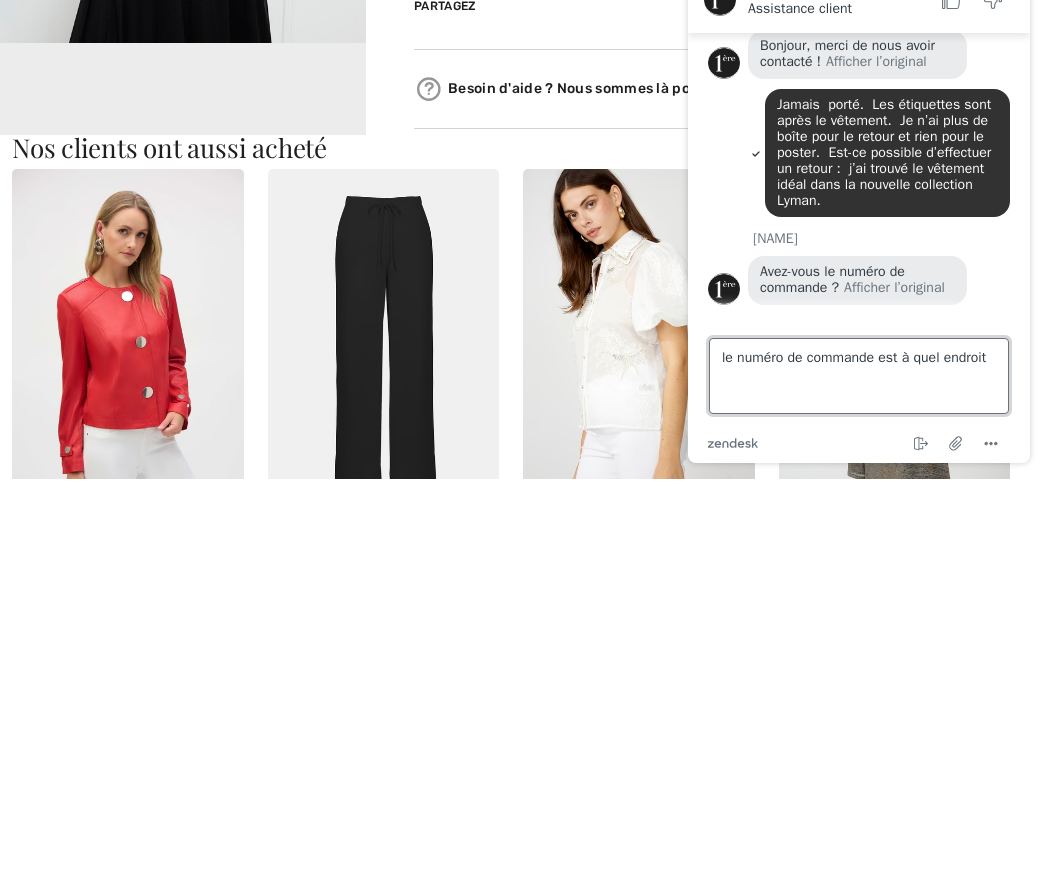 type on "le numéro de commande est à quel endroit?" 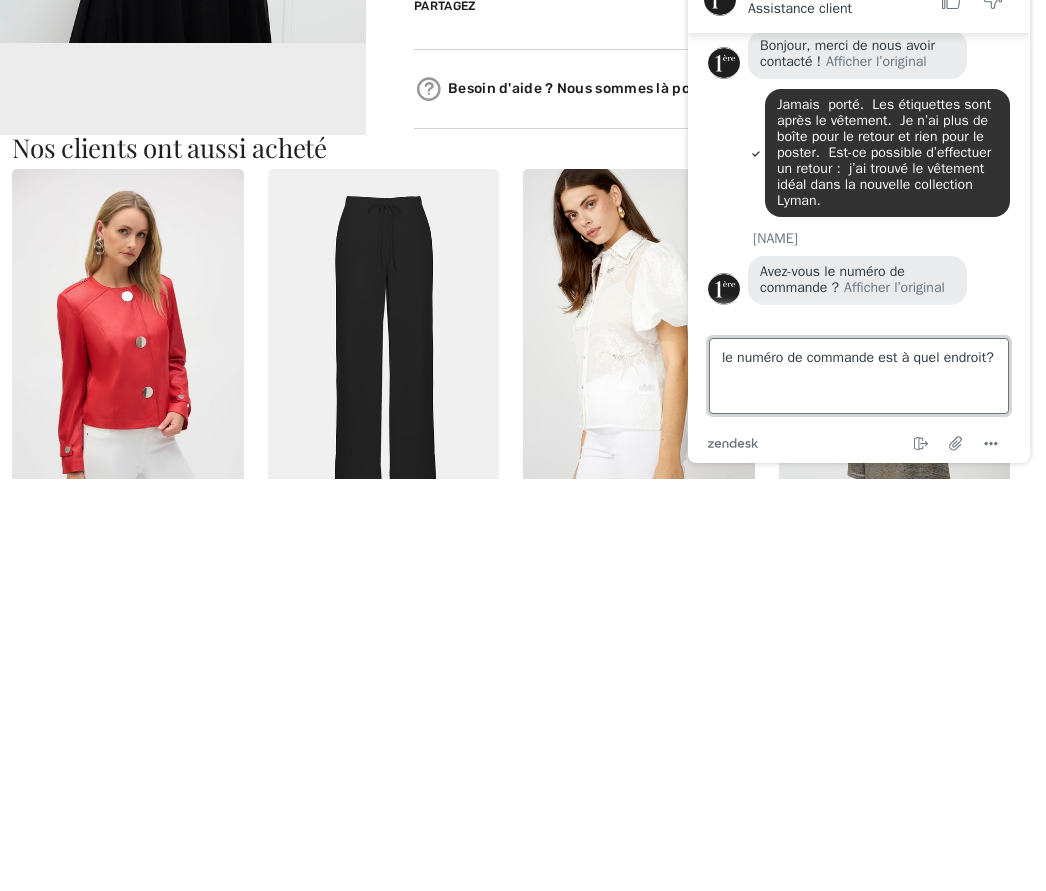 click on "le numéro de commande est à quel endroit?" at bounding box center [859, 376] 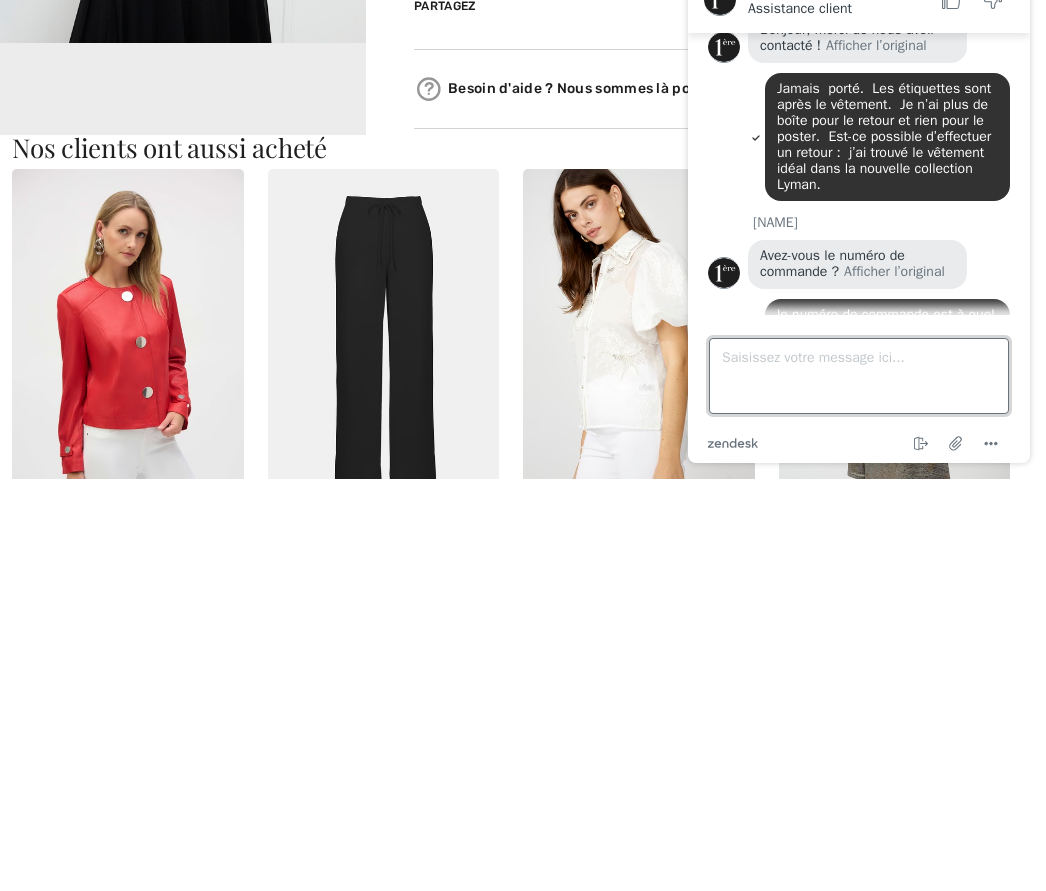 scroll, scrollTop: 232, scrollLeft: 0, axis: vertical 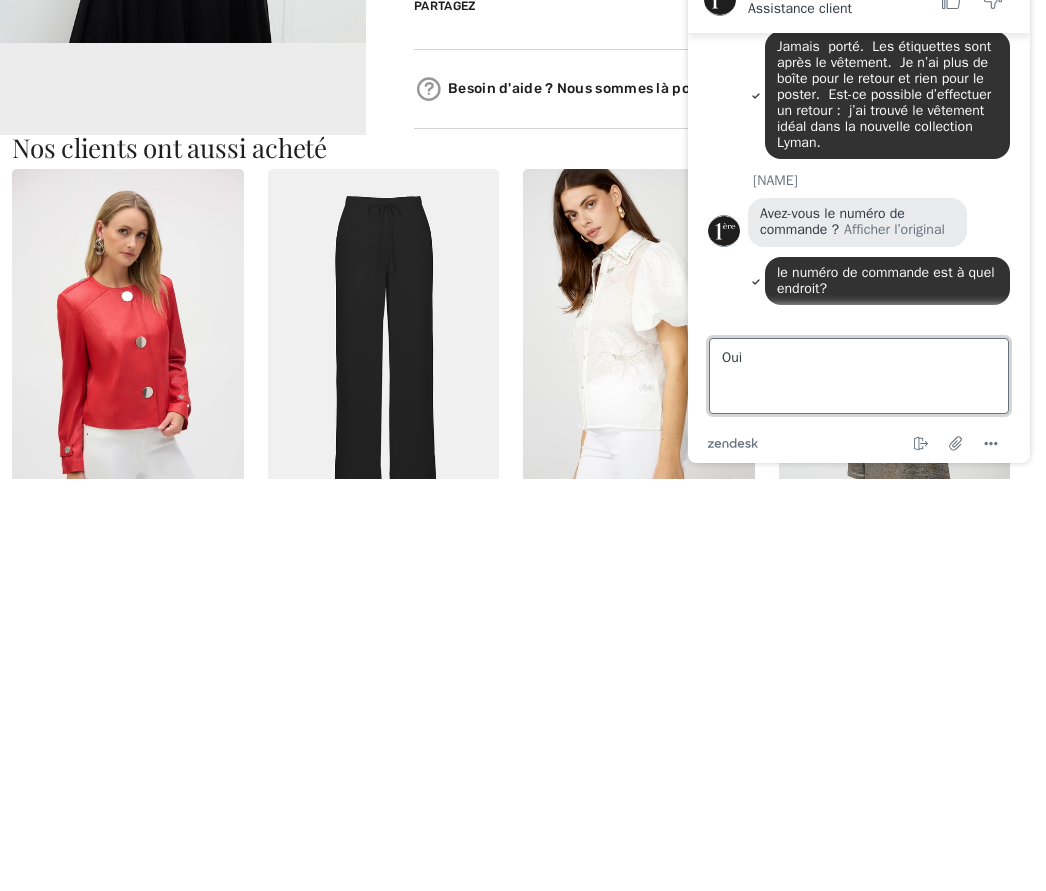 type on "Oui." 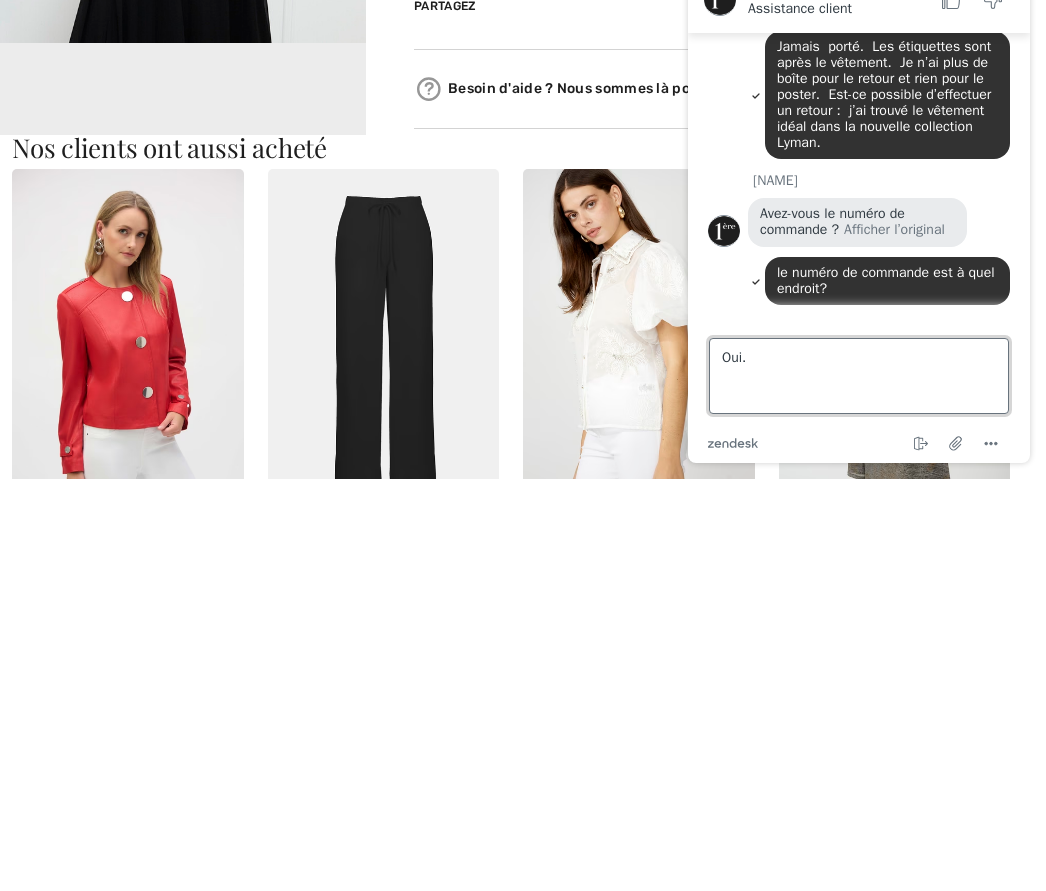 click on "Oui." at bounding box center [859, 376] 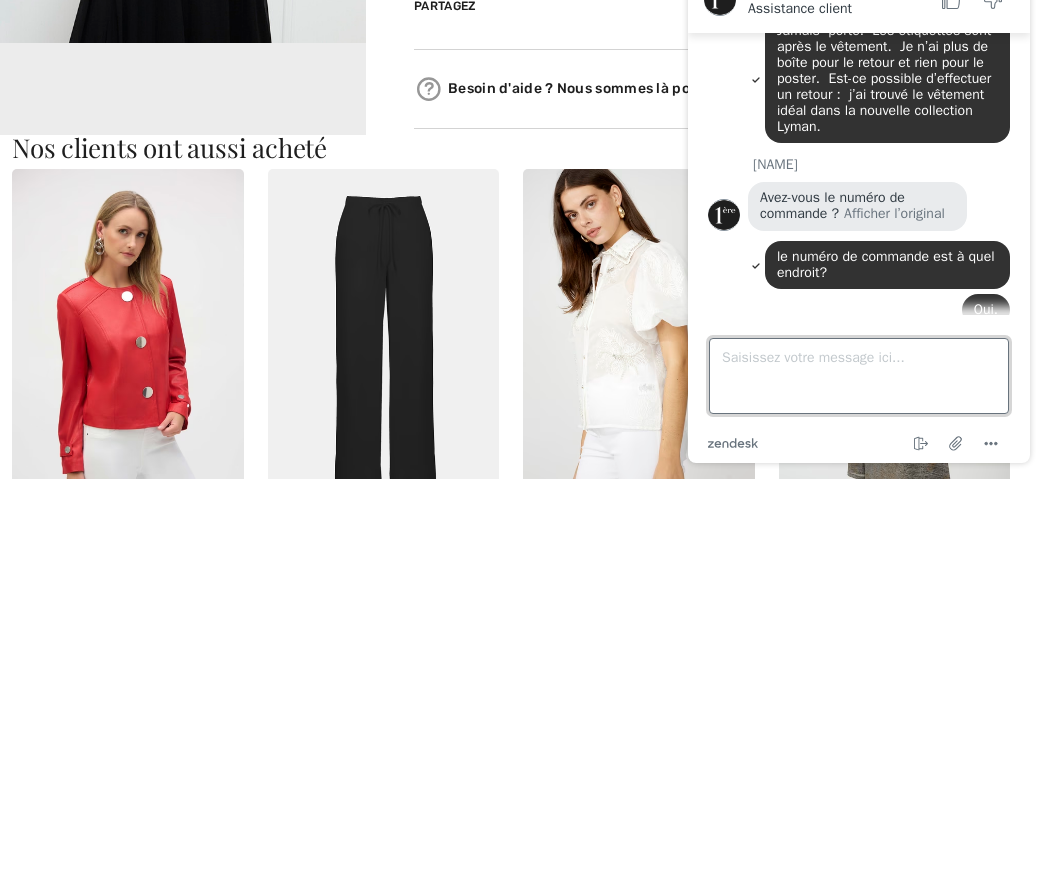 scroll, scrollTop: 269, scrollLeft: 0, axis: vertical 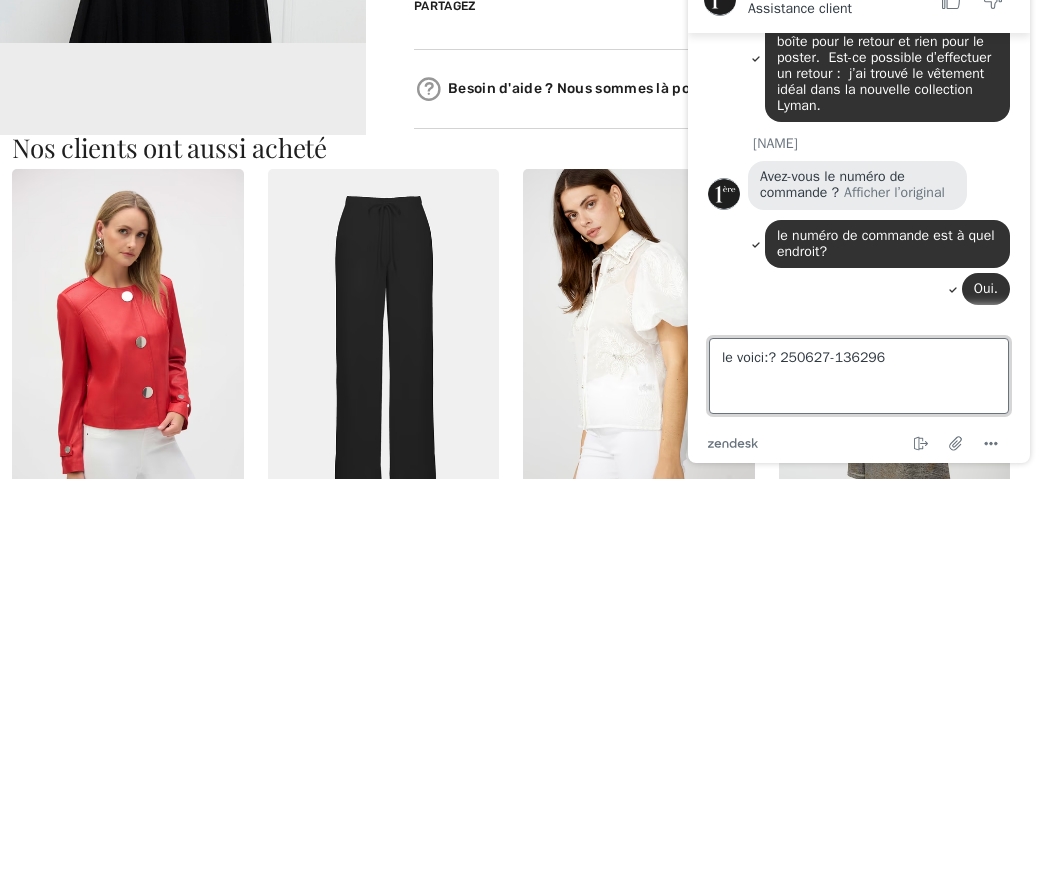 type on "le voici:? 250627-1362968" 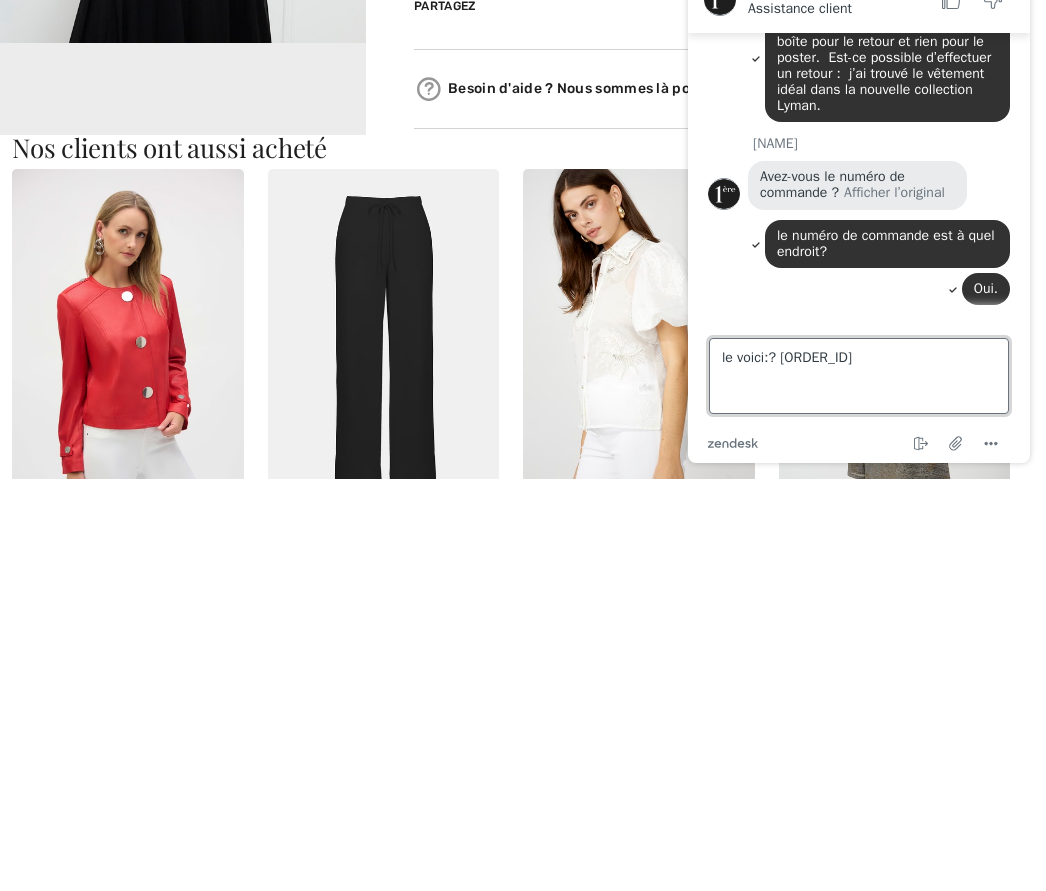 click on "le voici:? 250627-1362968" at bounding box center (859, 376) 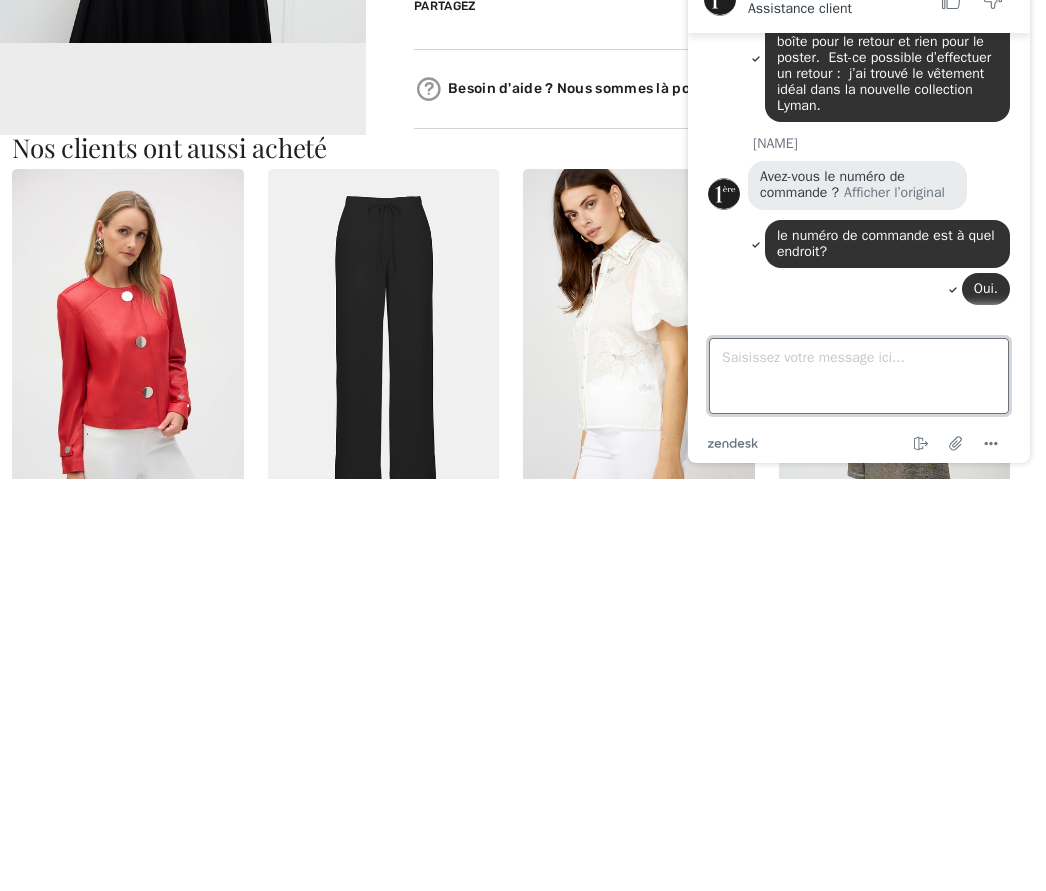 scroll, scrollTop: 306, scrollLeft: 0, axis: vertical 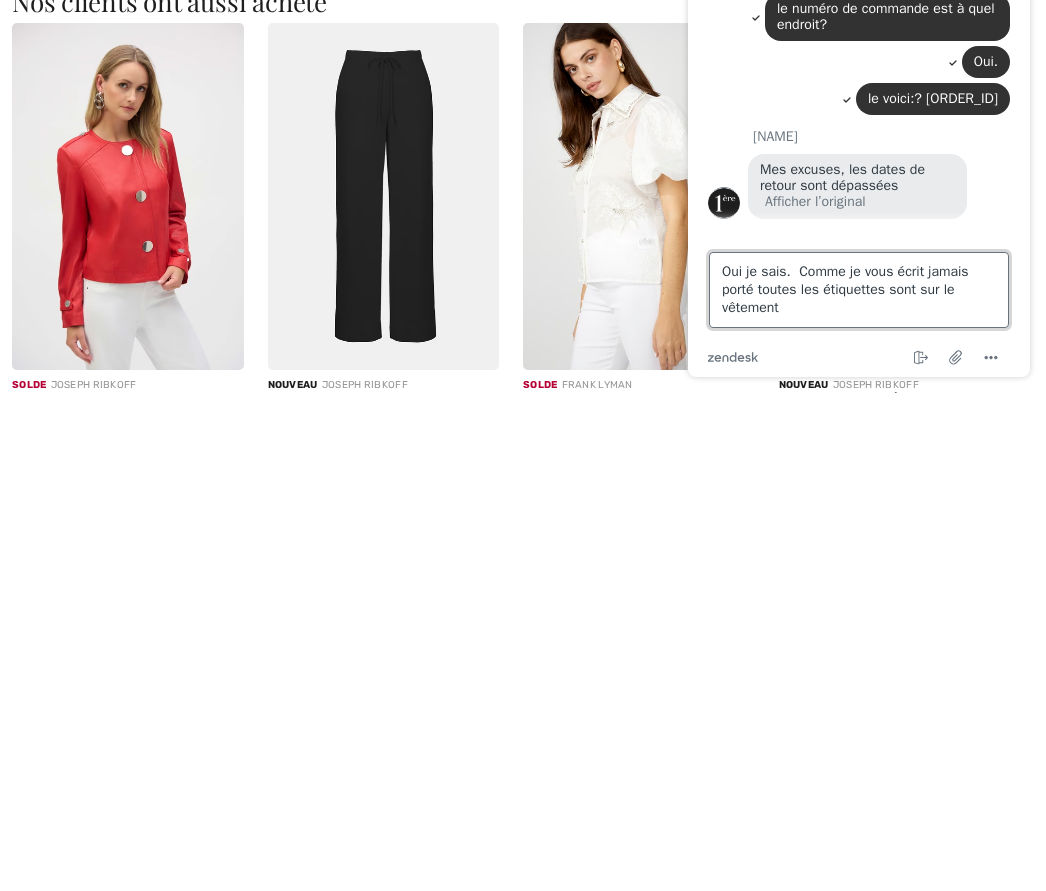 type on "Oui je sais.  Comme je vous écrit jamais porté toutes les étiquettes sont sur le vêtement" 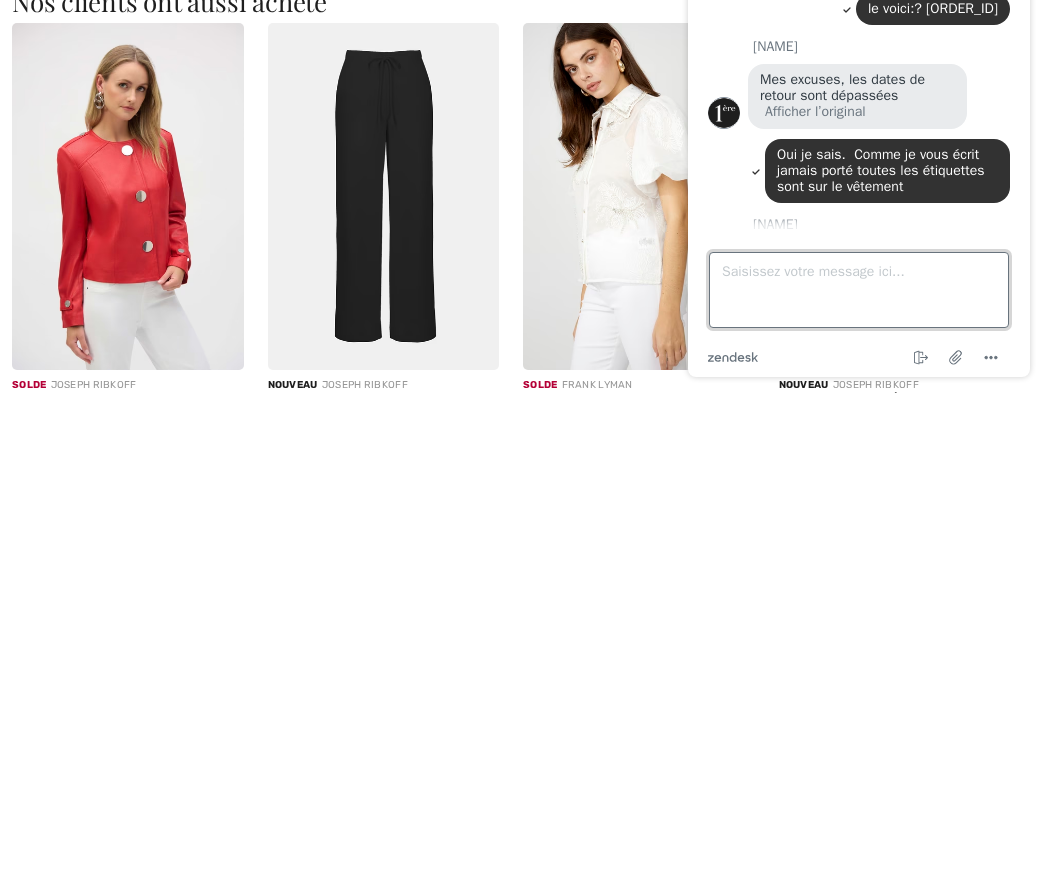 scroll, scrollTop: 588, scrollLeft: 0, axis: vertical 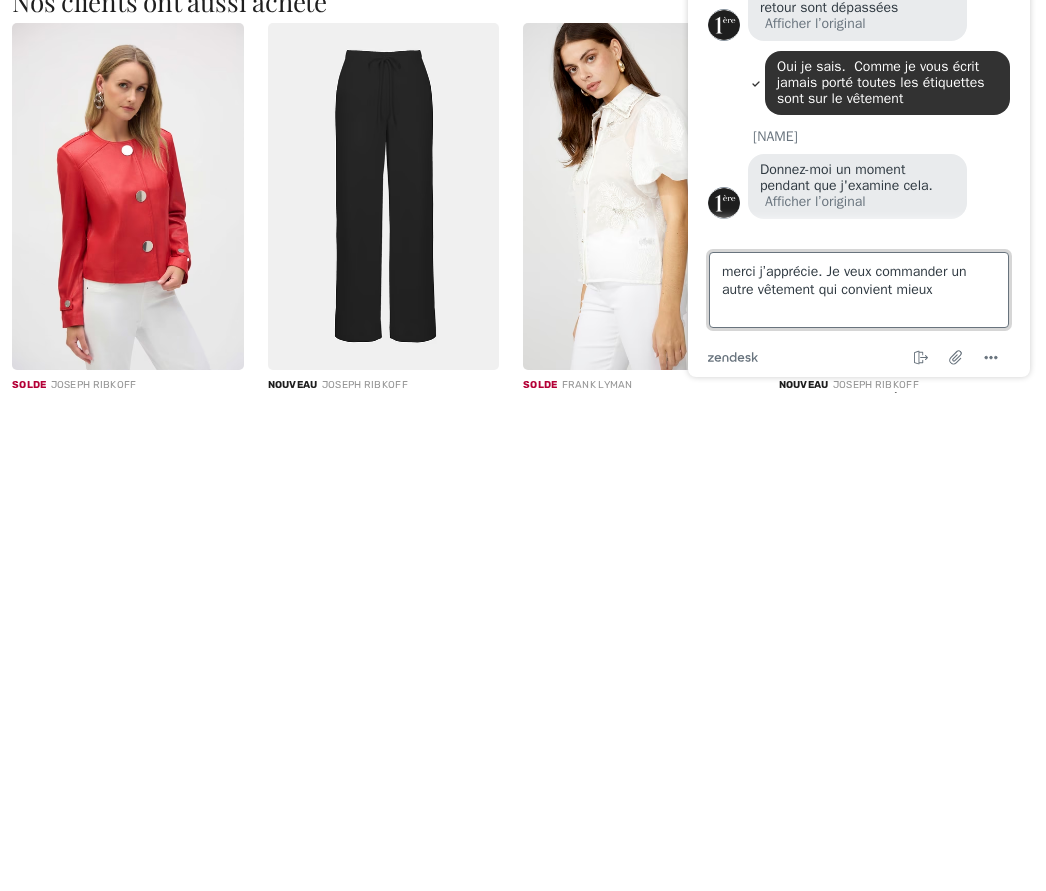 type on "merci j’apprécie. Je veux commander un autre vêtement qui convient mieux" 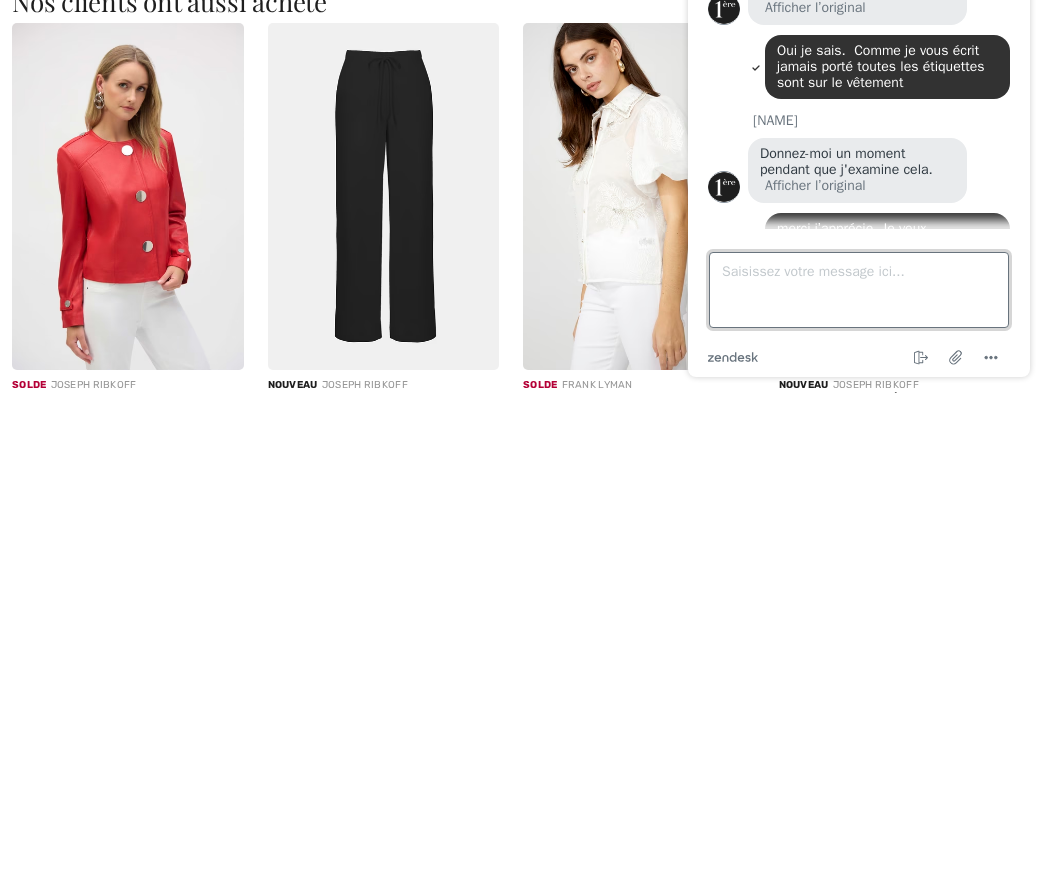 scroll, scrollTop: 662, scrollLeft: 0, axis: vertical 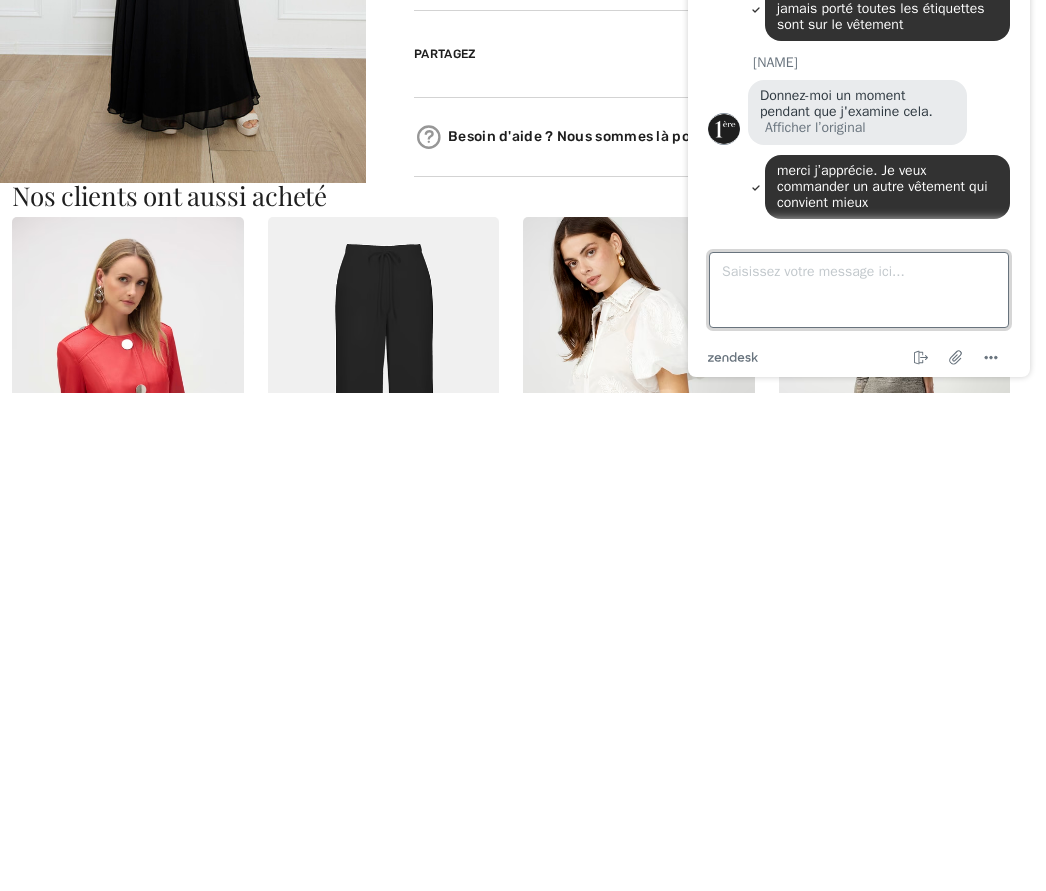 click on "Saisissez votre message ici..." at bounding box center (859, 290) 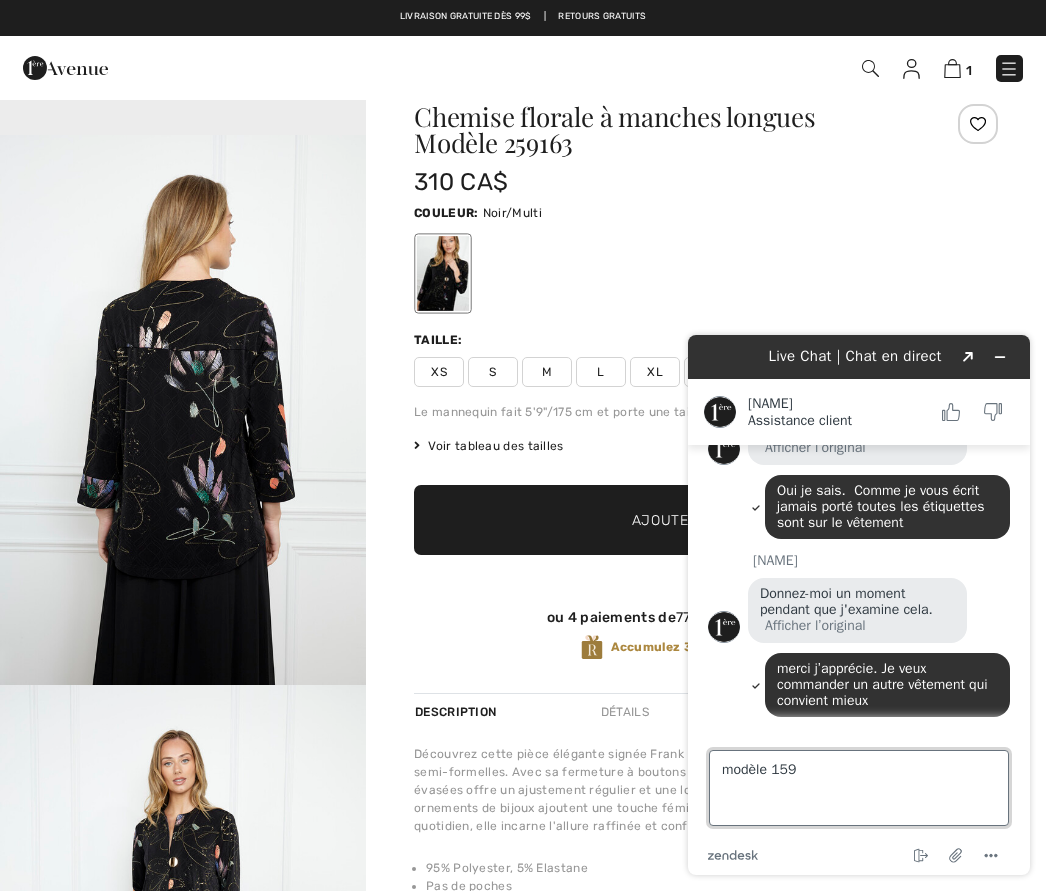 scroll, scrollTop: 0, scrollLeft: 0, axis: both 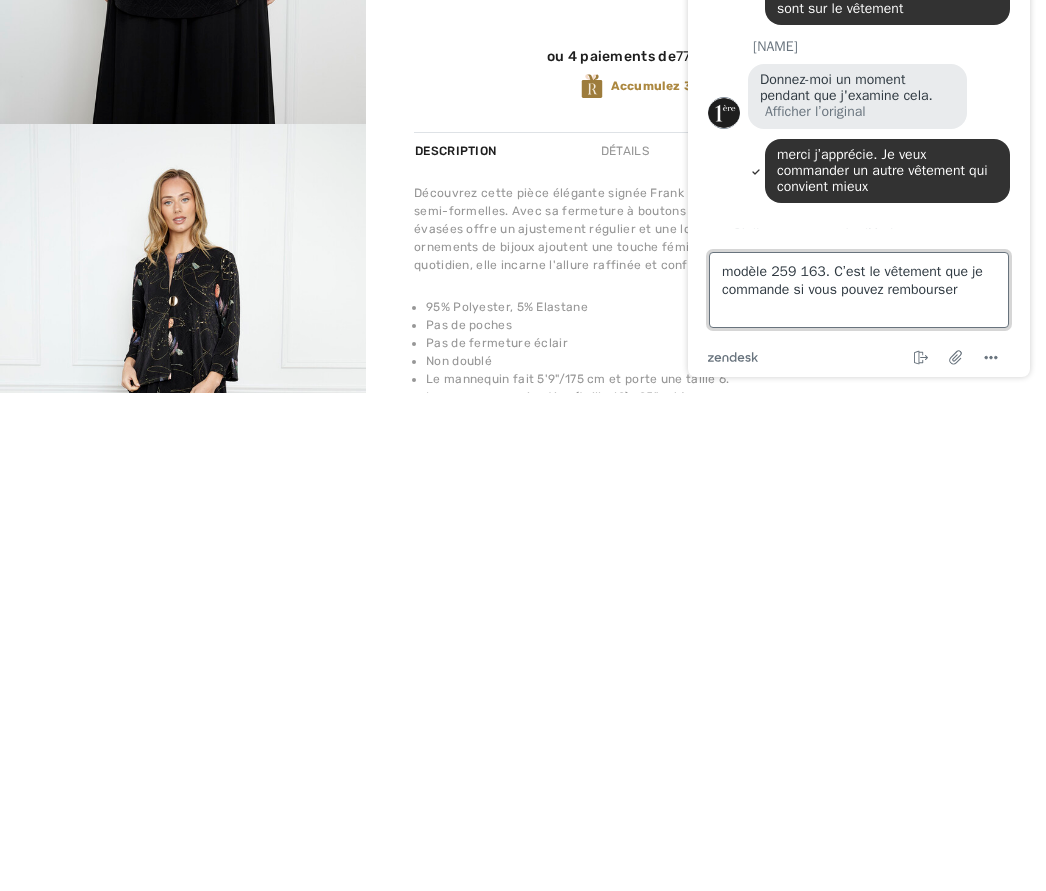 type on "modèle 259 163. C’est le vêtement que je commande si vous pouvez rembourser" 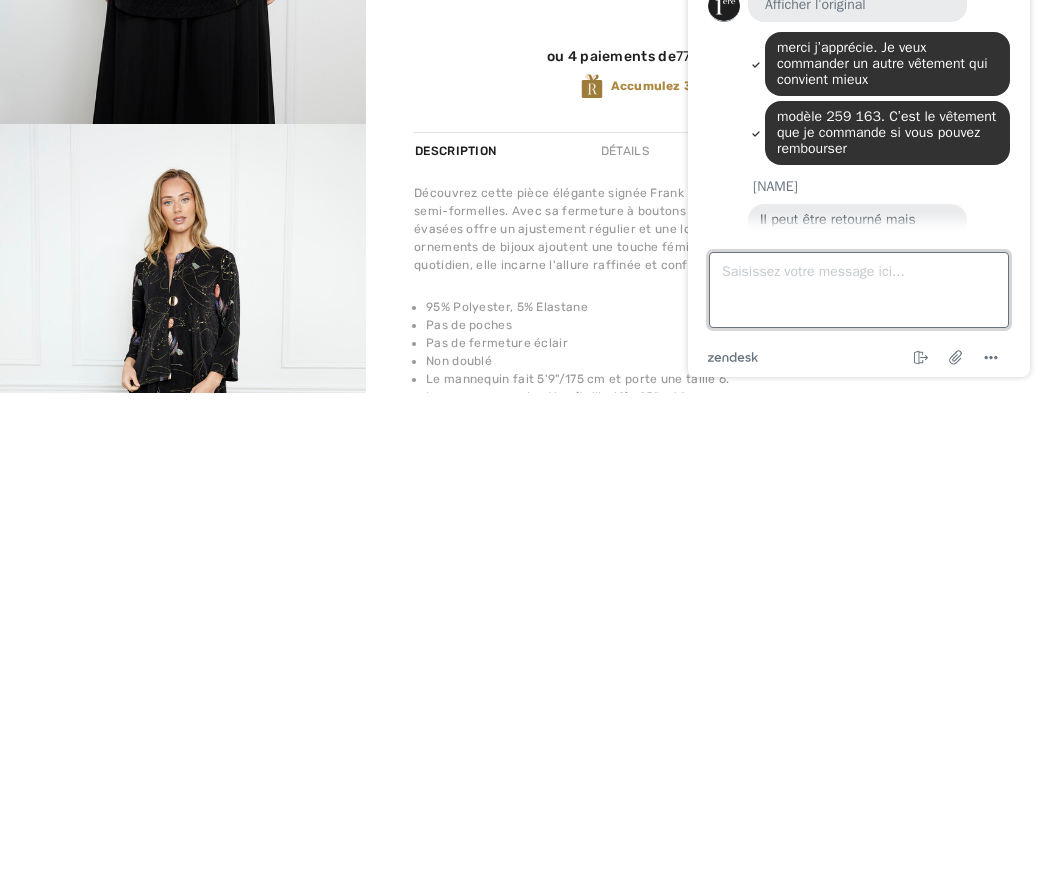 scroll, scrollTop: 835, scrollLeft: 0, axis: vertical 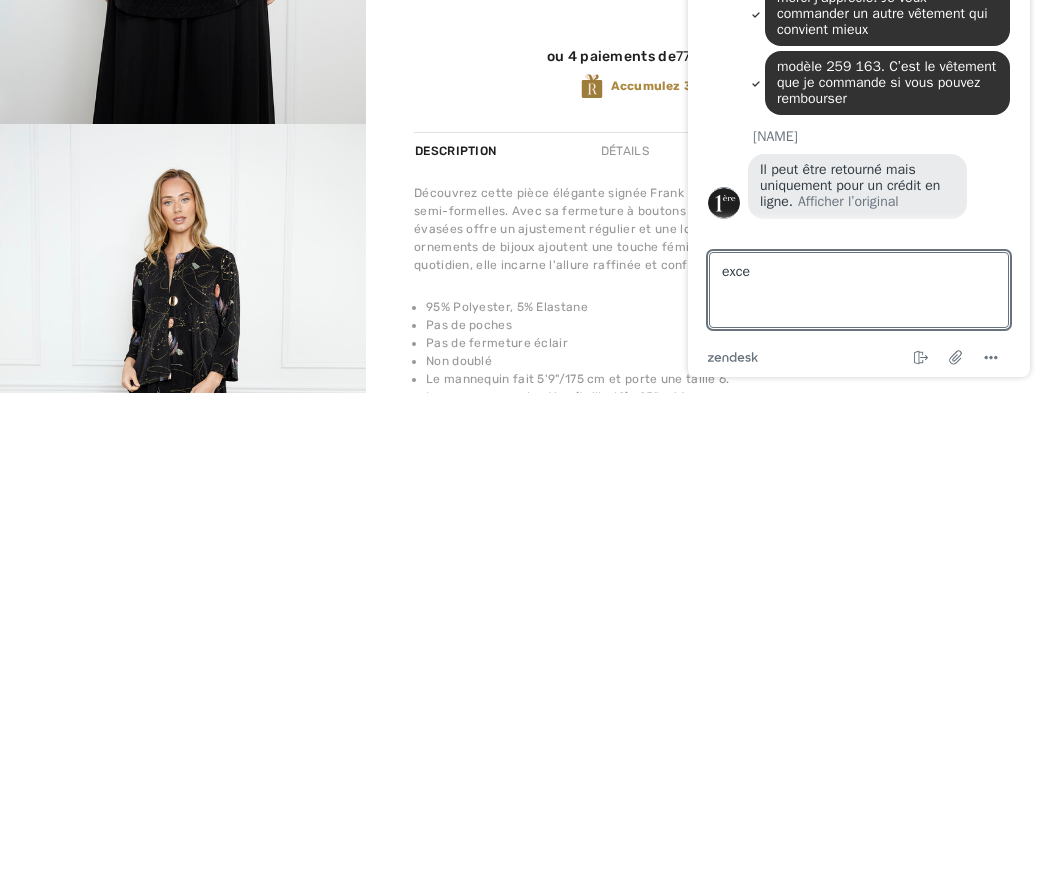 click at bounding box center (183, 896) 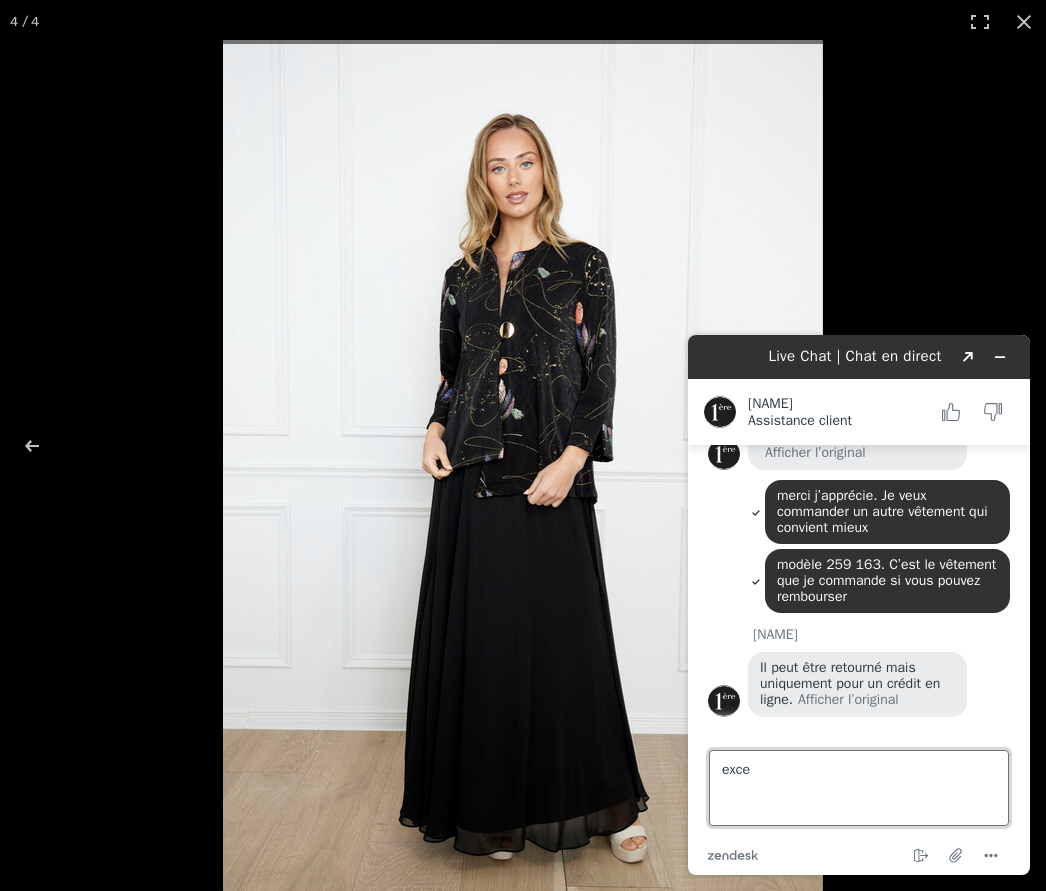 click on "exce" at bounding box center (859, 788) 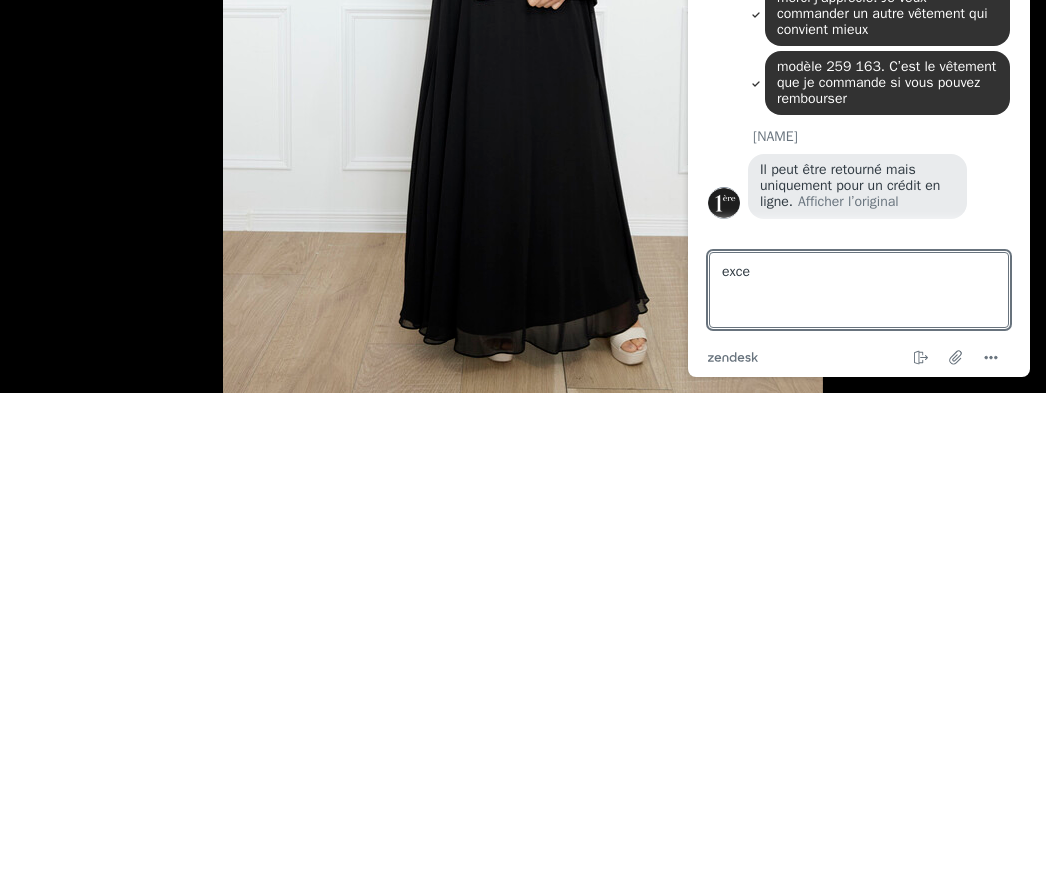 click on "Il peut être retourné mais uniquement pour un crédit en ligne." at bounding box center [852, 185] 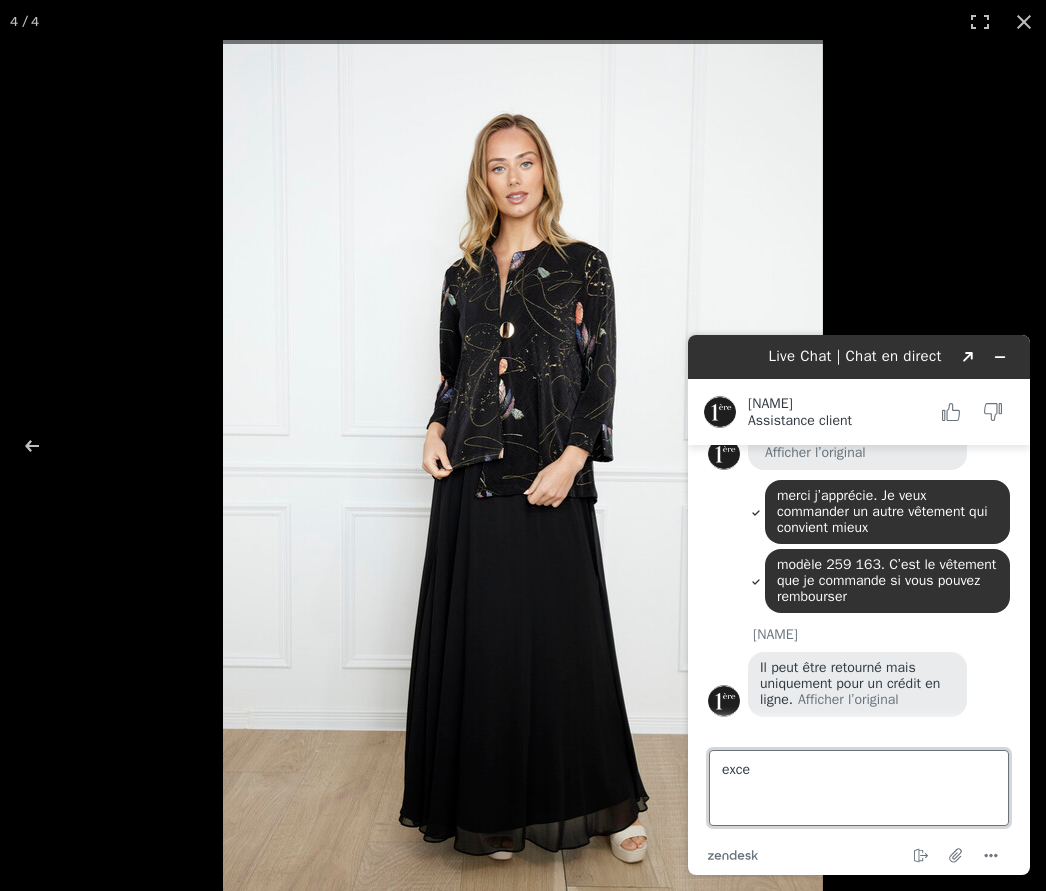 click on "exce" at bounding box center [859, 788] 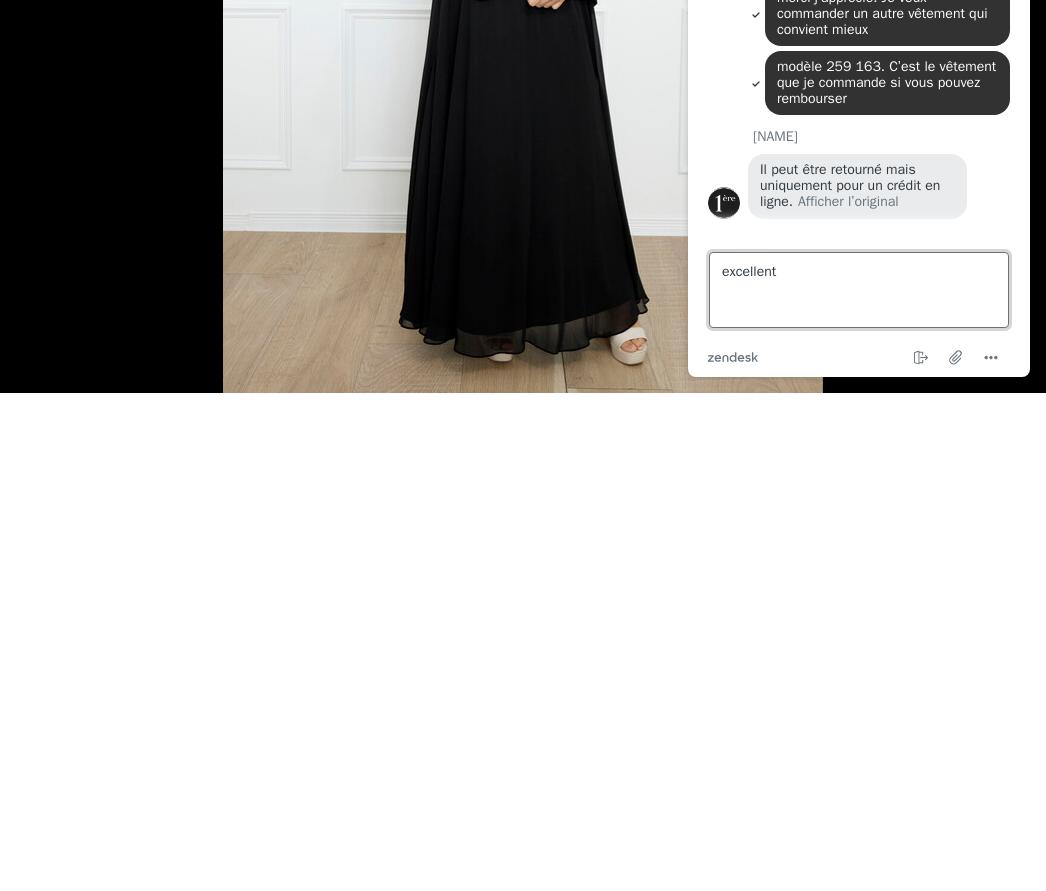 type on "excellent!" 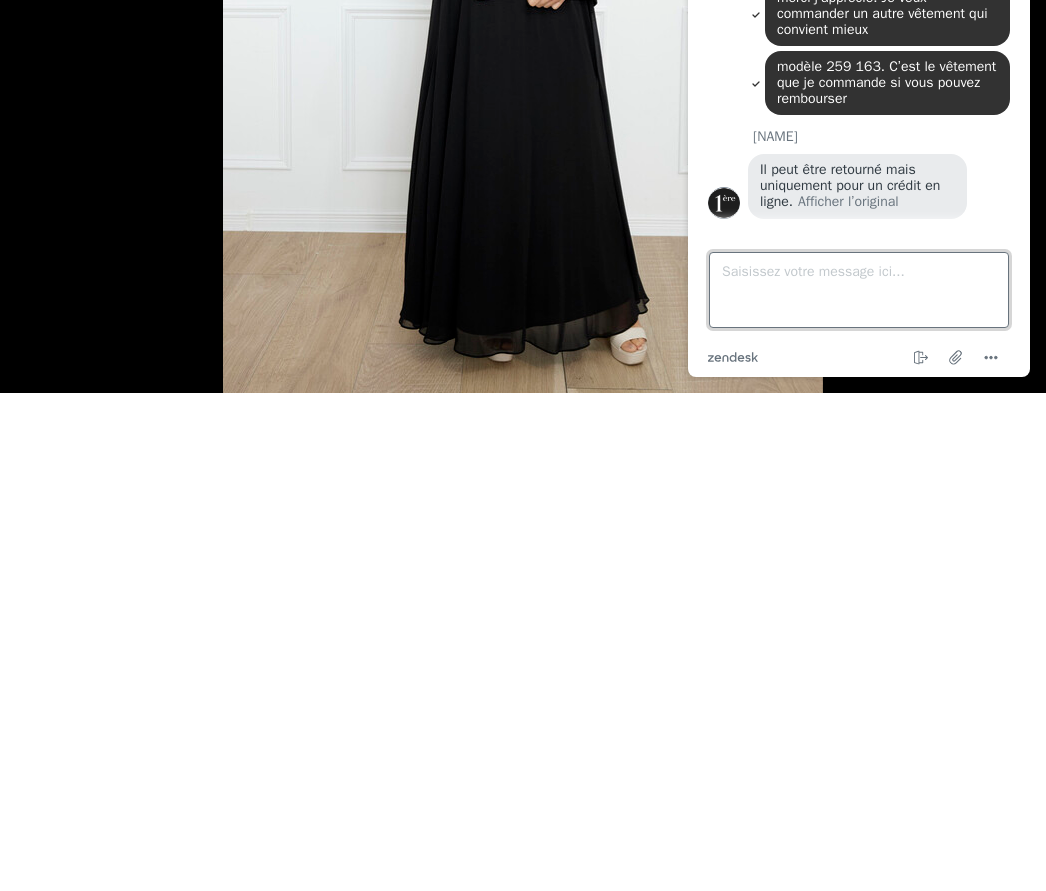 scroll, scrollTop: 877, scrollLeft: 0, axis: vertical 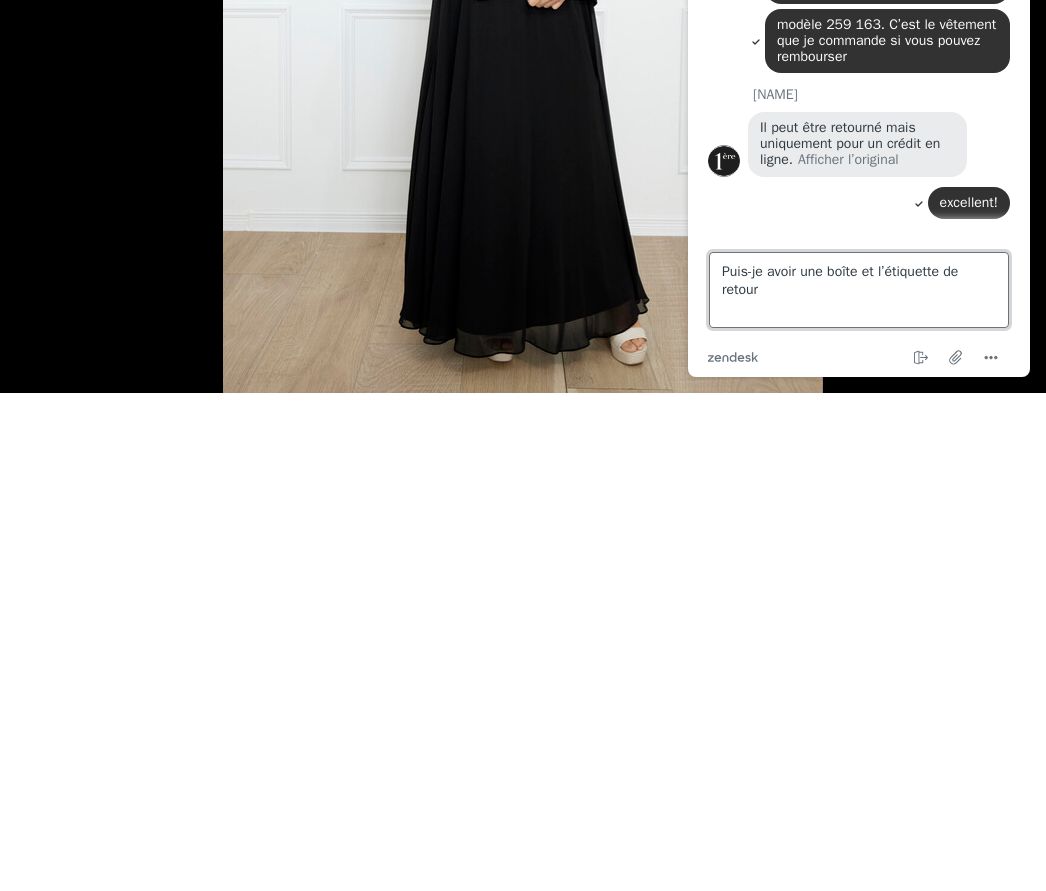 type on "Puis-je avoir une boîte et l’étiquette de retour" 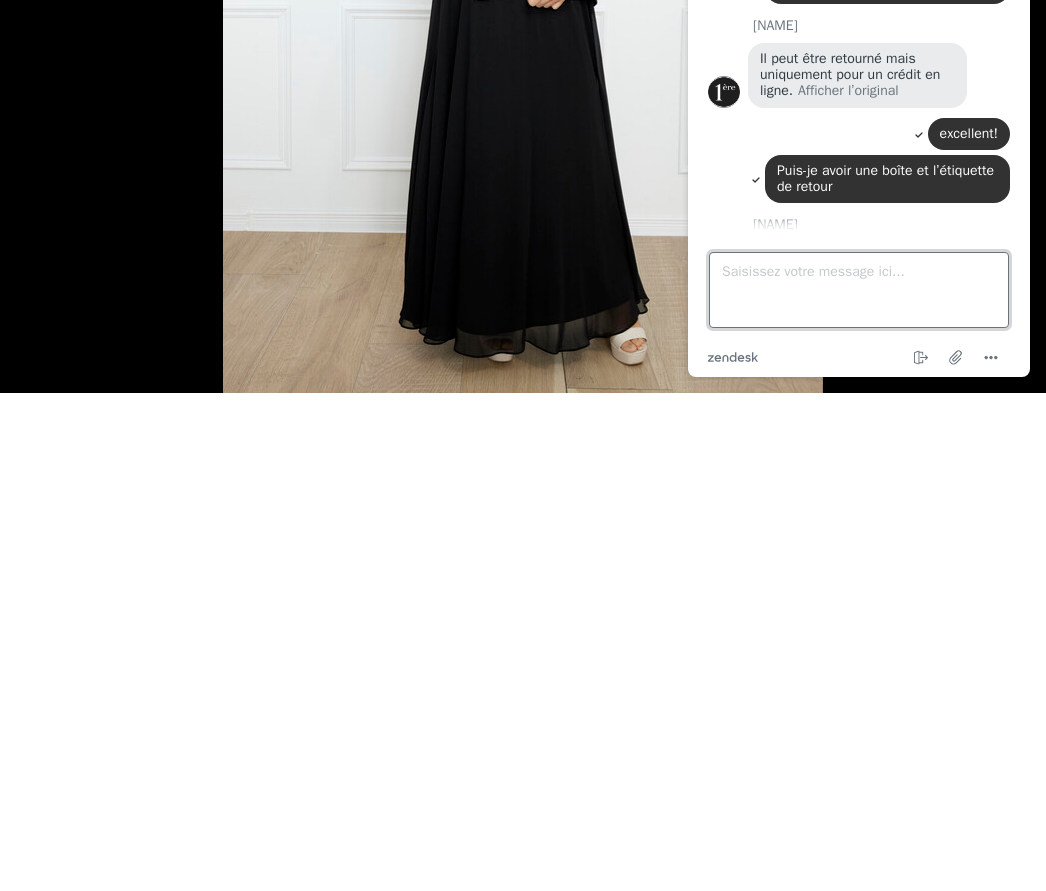 scroll, scrollTop: 1066, scrollLeft: 0, axis: vertical 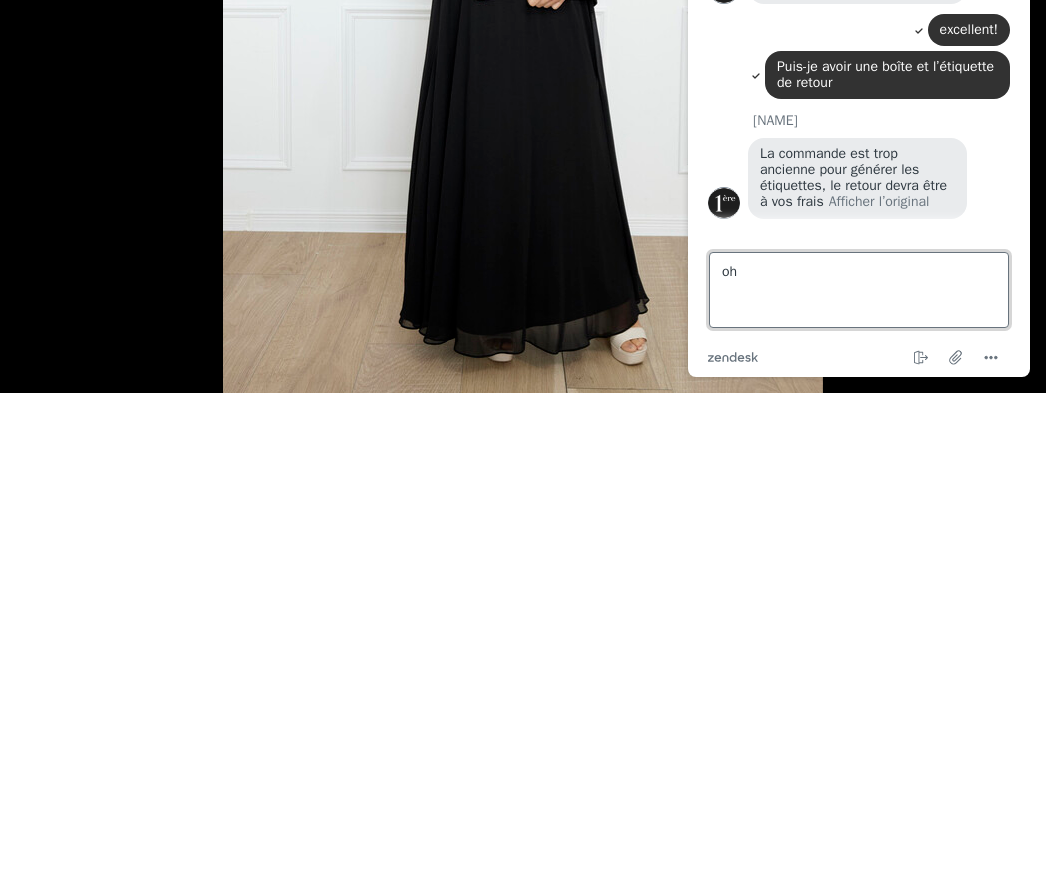 type on "oh!" 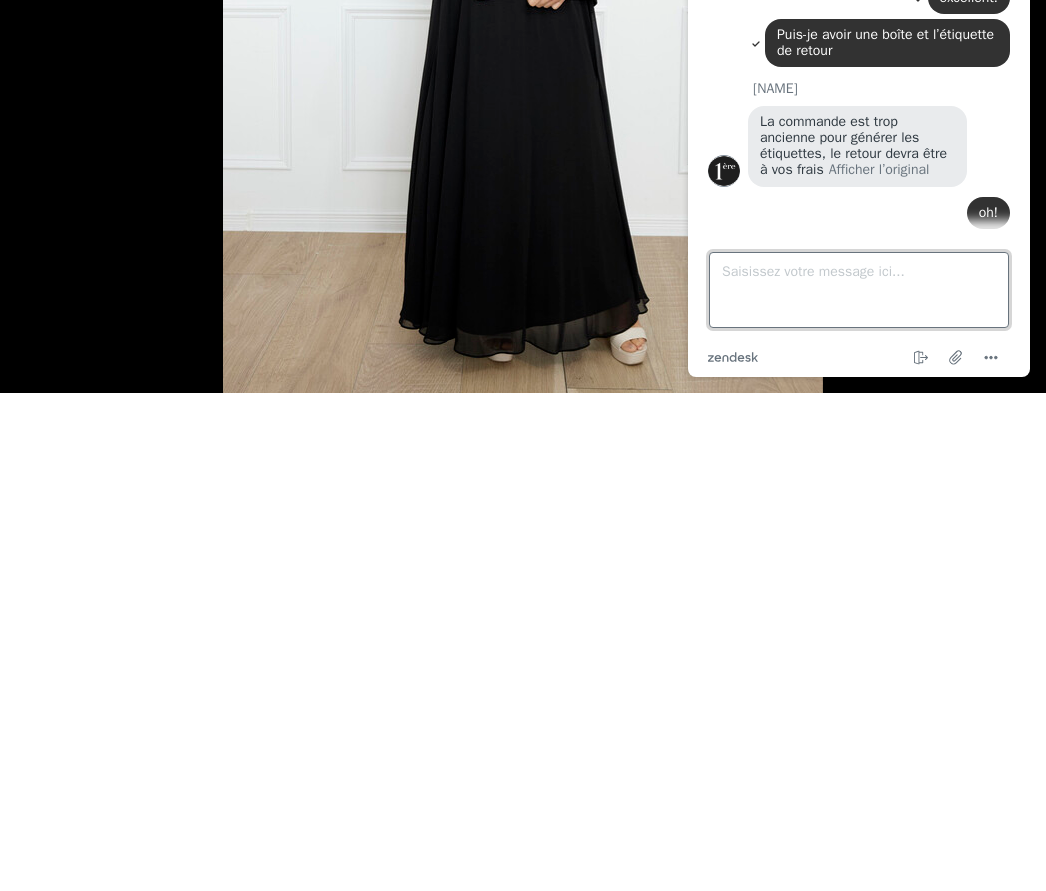scroll, scrollTop: 1108, scrollLeft: 0, axis: vertical 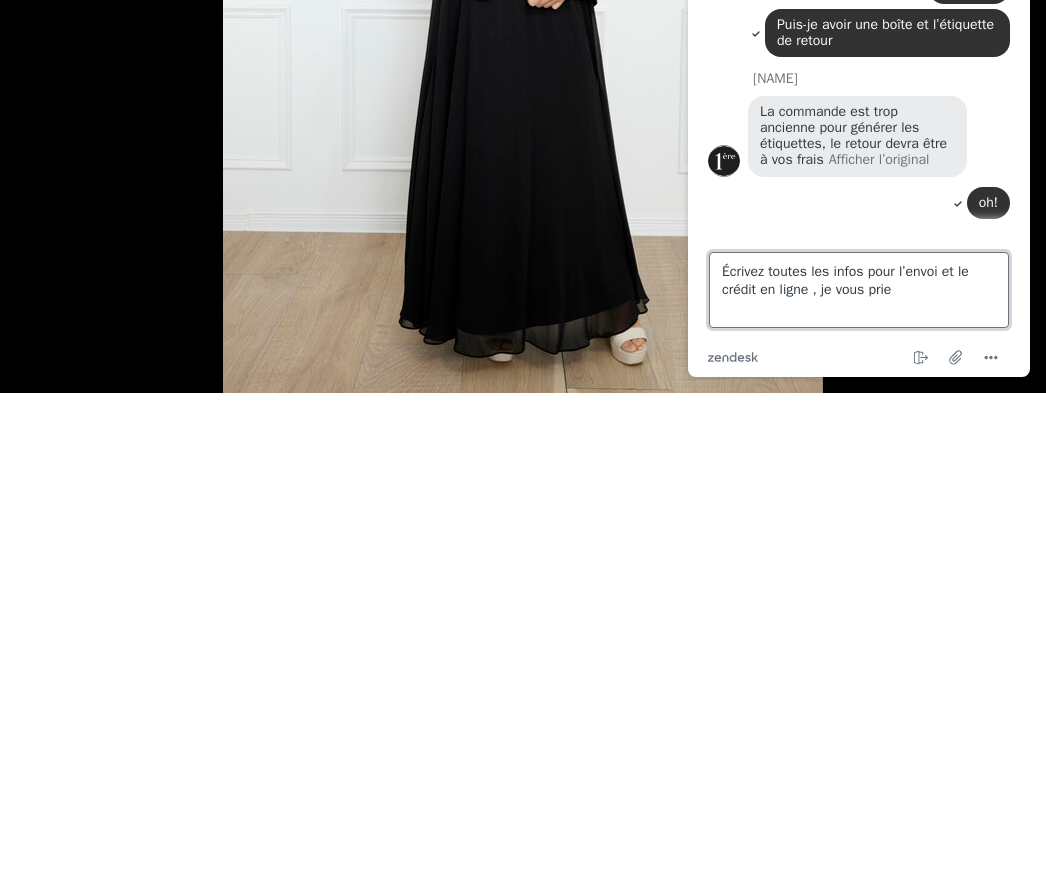type on "Écrivez toutes les infos pour l’envoi et le crédit en ligne , je vous prie." 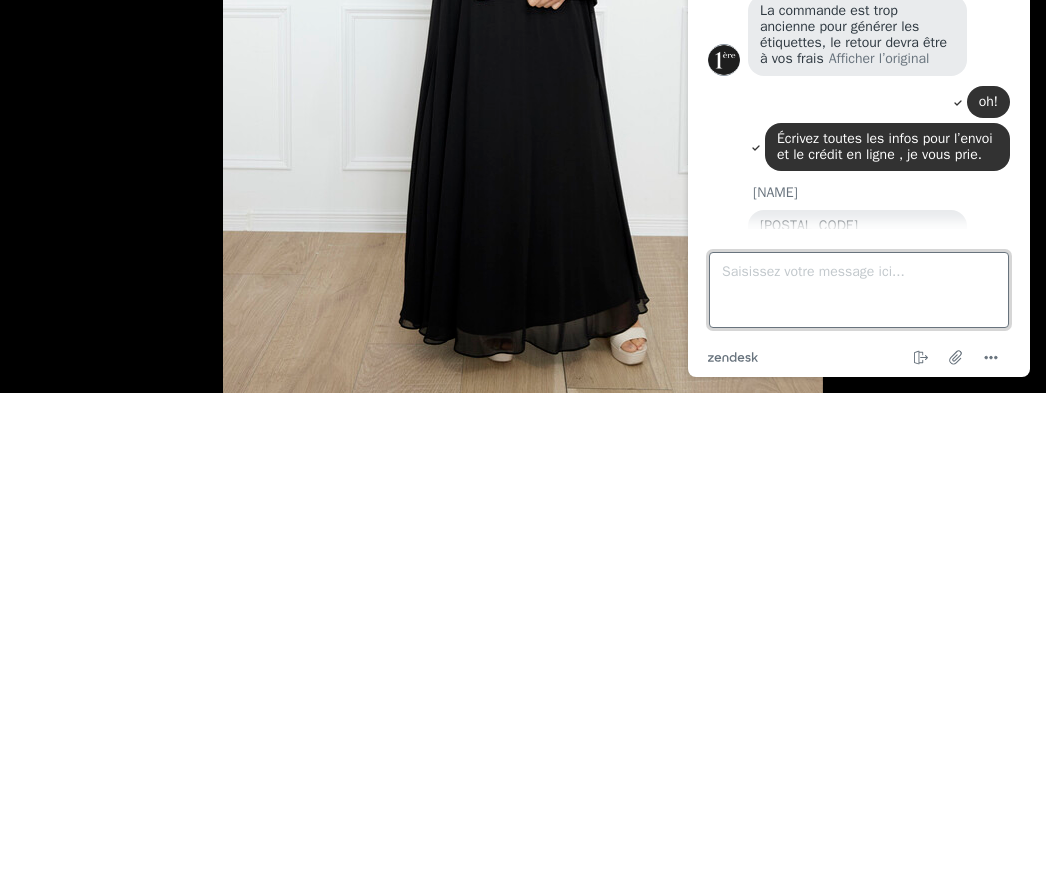 scroll, scrollTop: 1281, scrollLeft: 0, axis: vertical 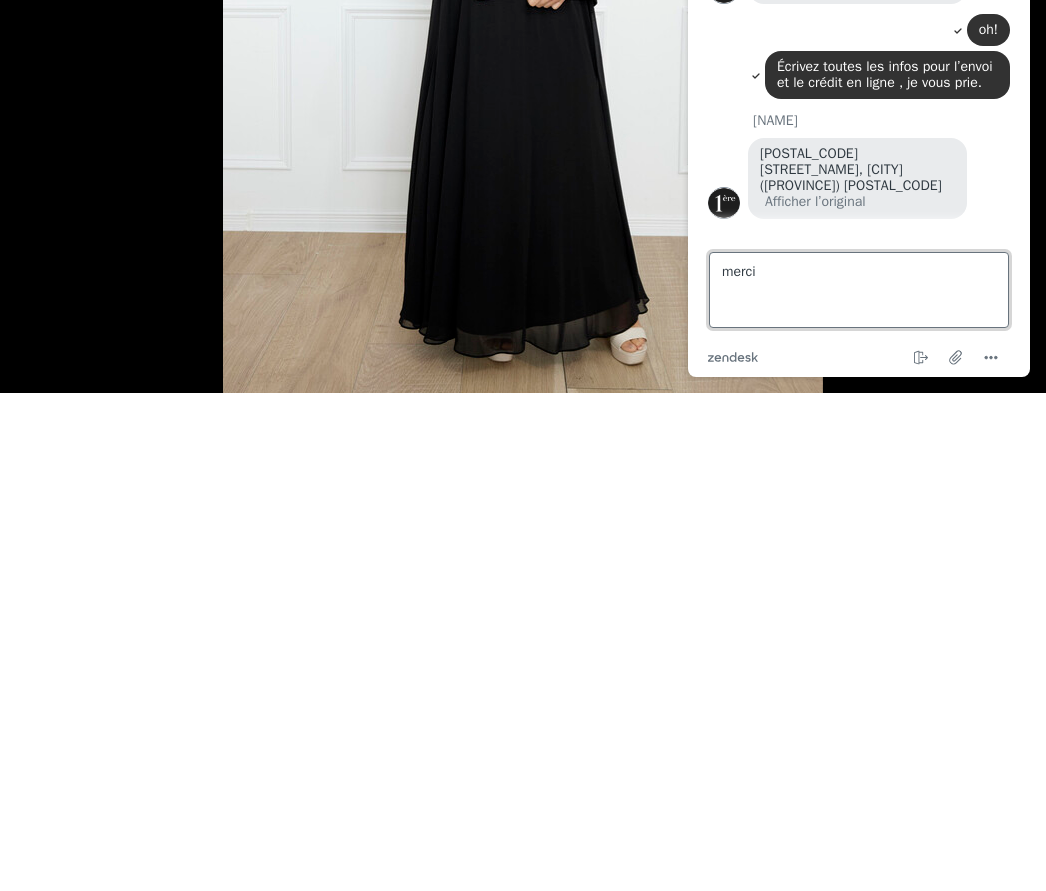type on "merci!" 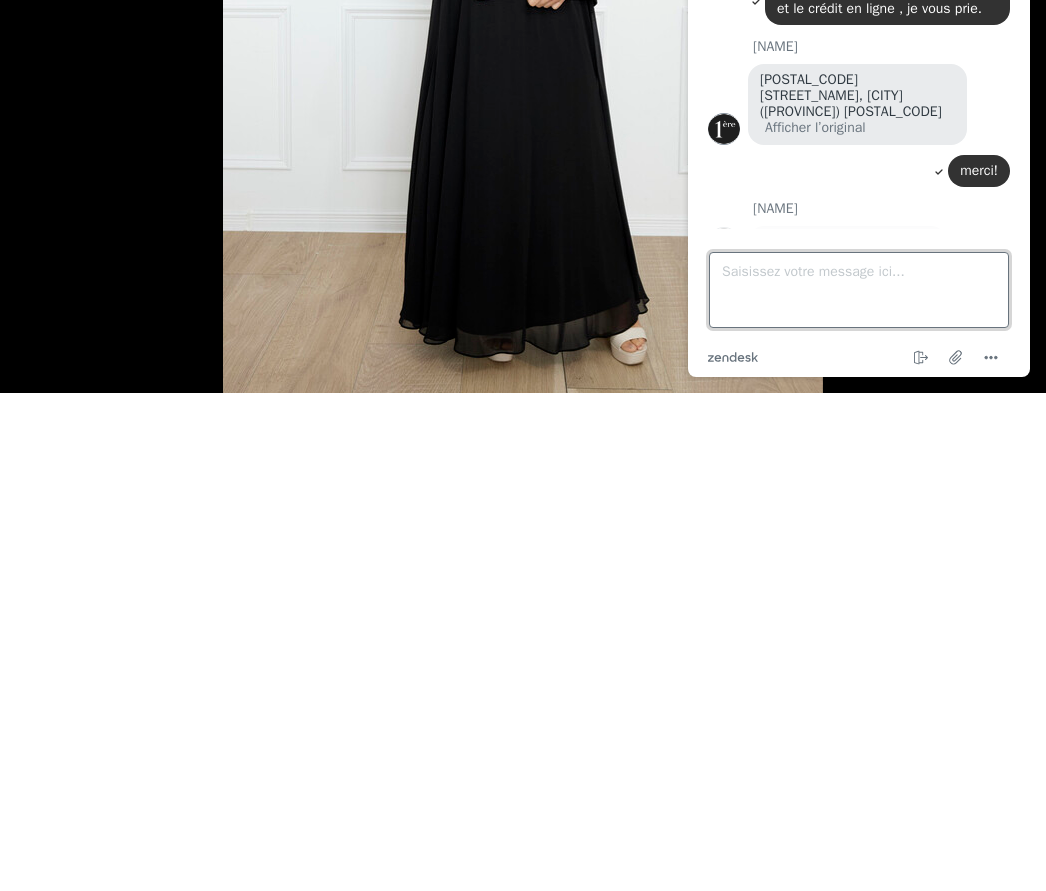 scroll, scrollTop: 1395, scrollLeft: 0, axis: vertical 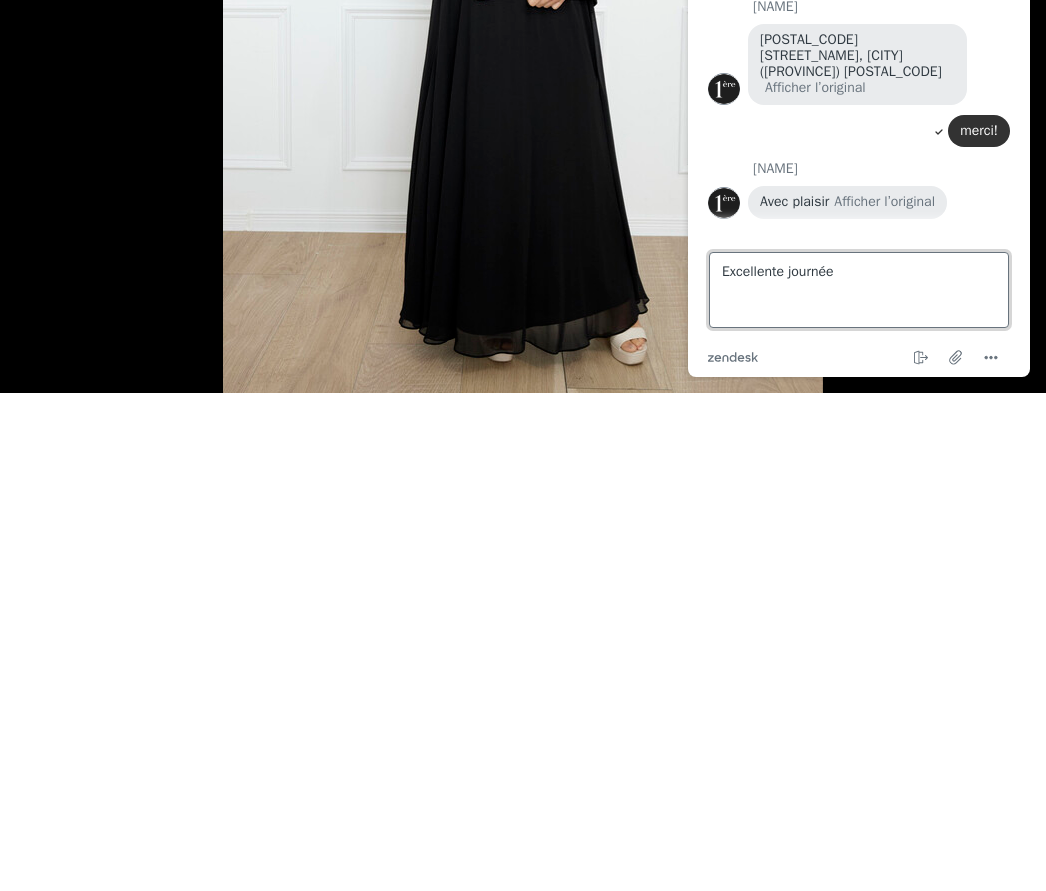 type on "Excellente journée!" 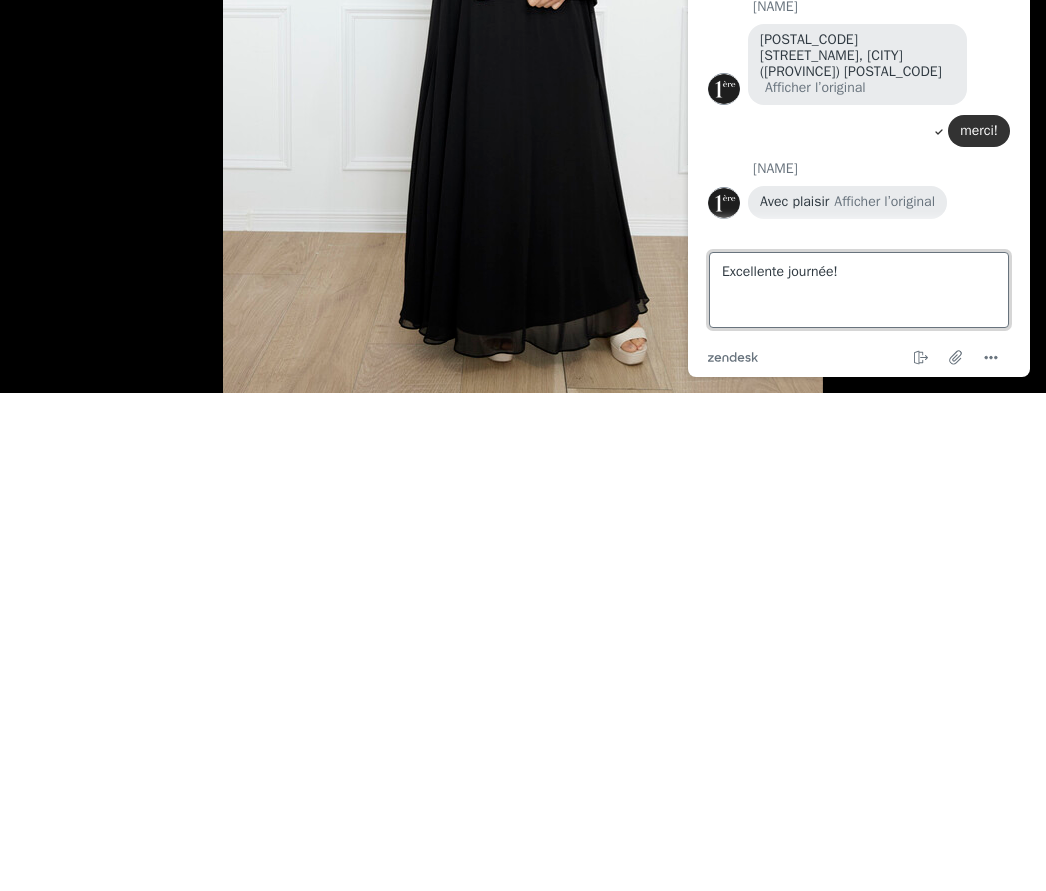 type 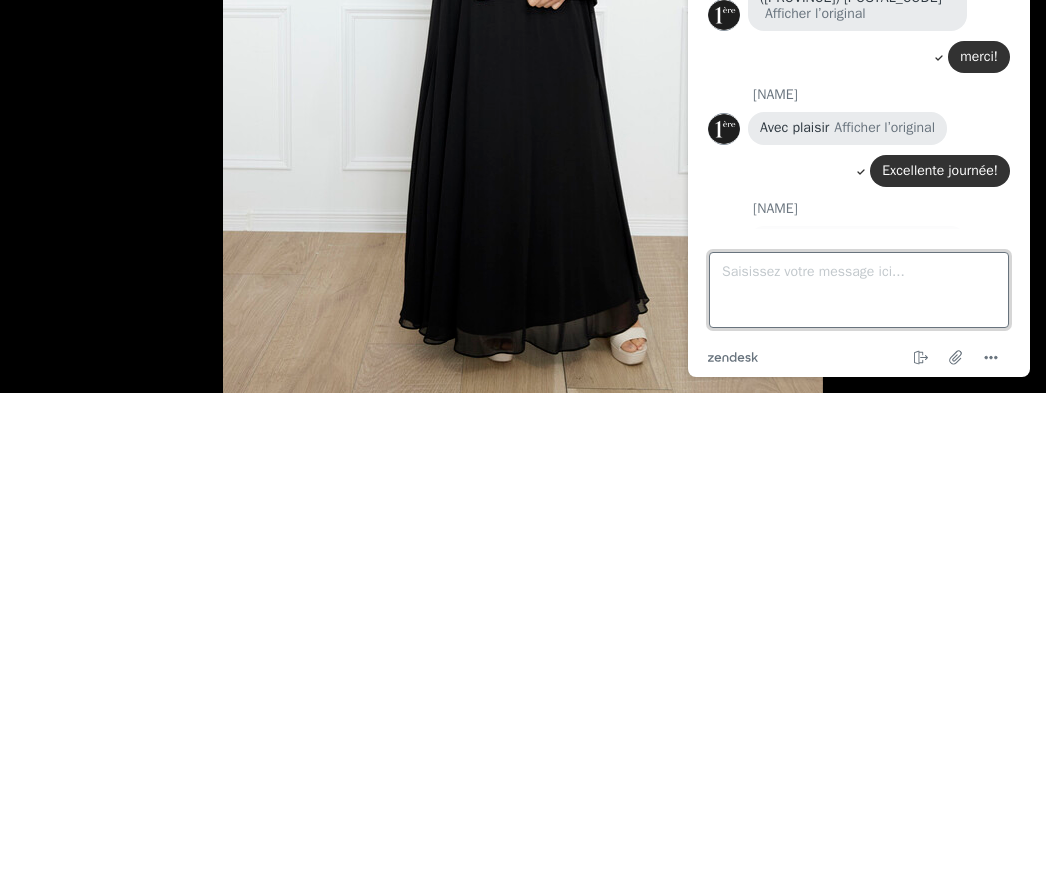 scroll, scrollTop: 1525, scrollLeft: 0, axis: vertical 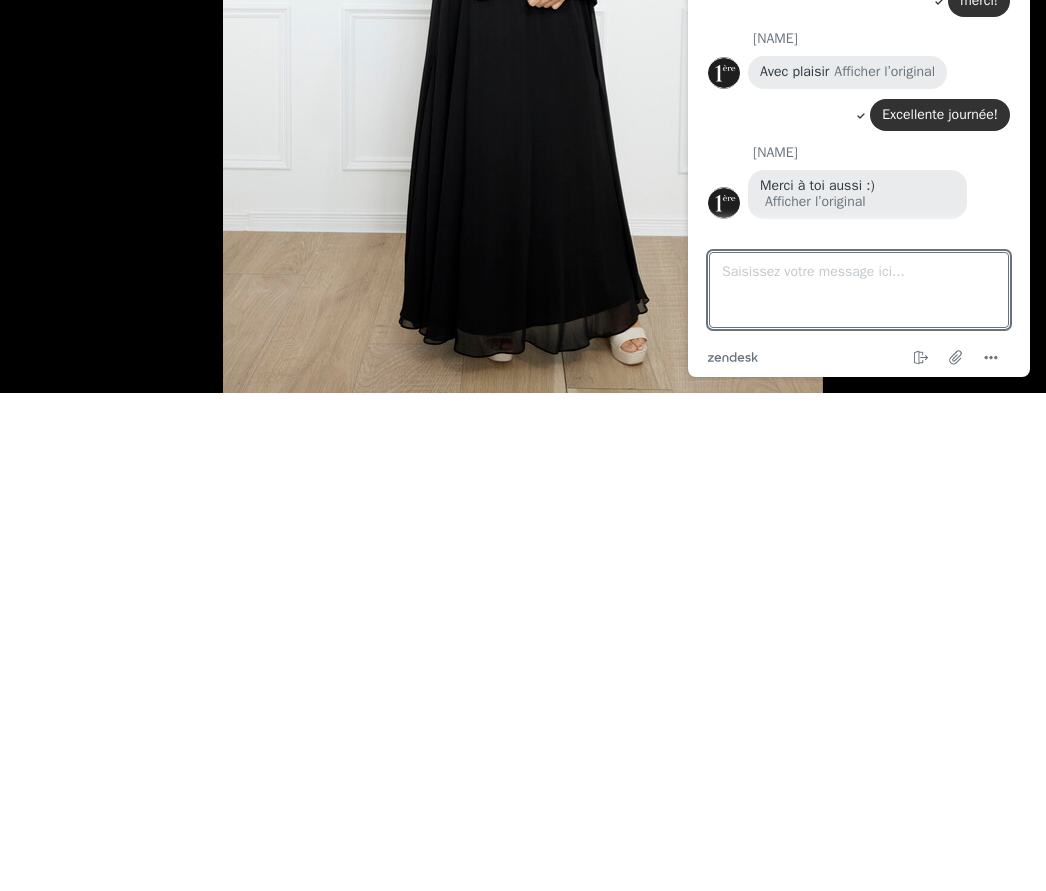 click on "Merci à toi aussi :) Afficher l’original" at bounding box center [879, 197] 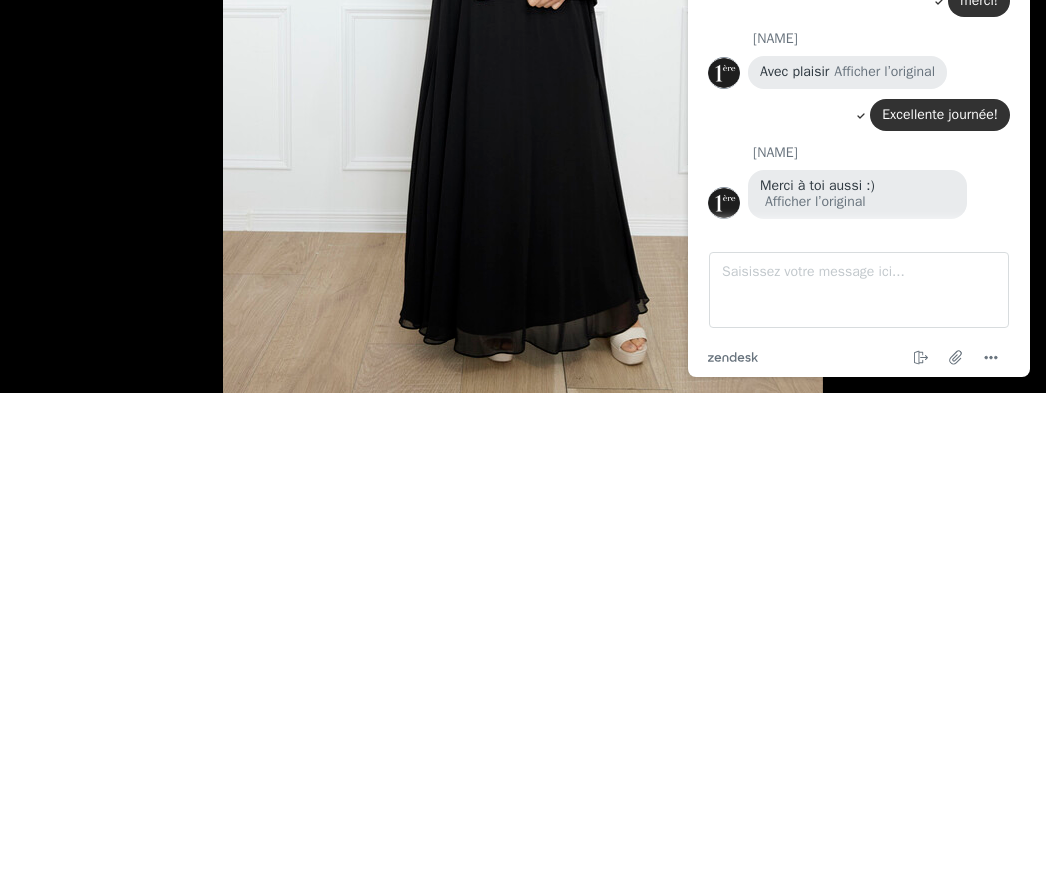 scroll, scrollTop: 1889, scrollLeft: 0, axis: vertical 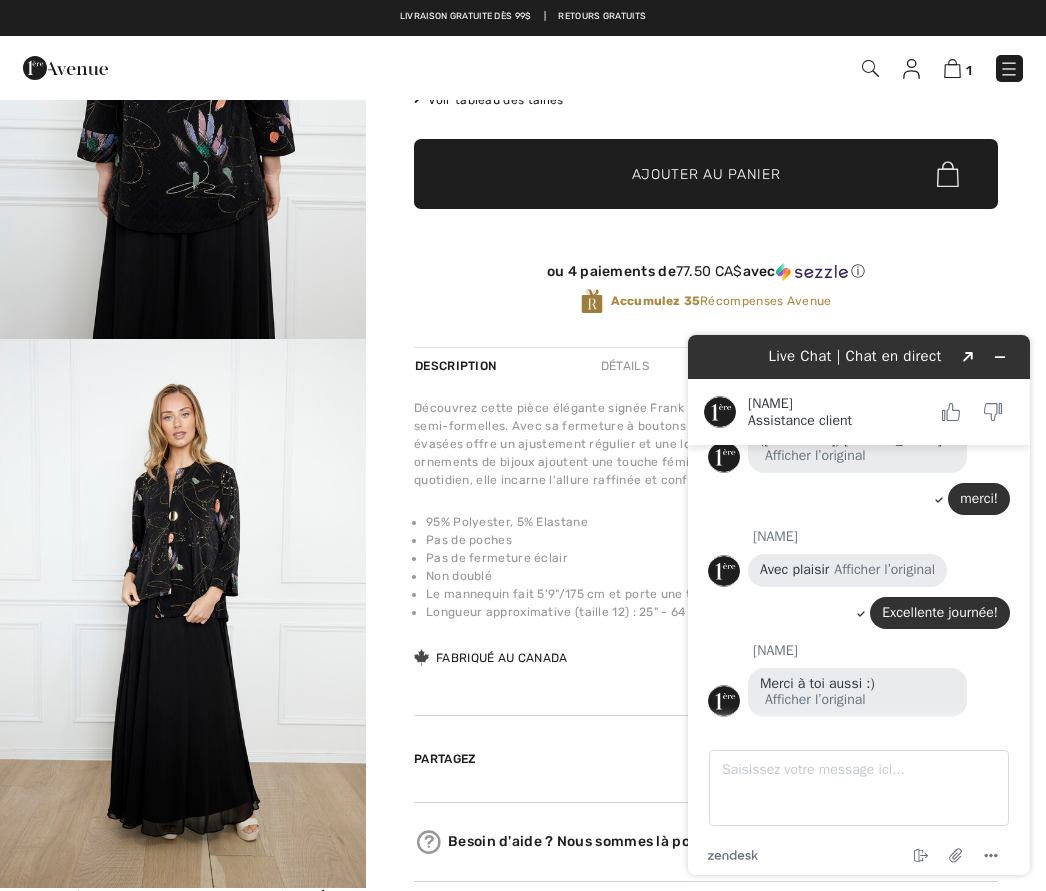 click at bounding box center (952, 68) 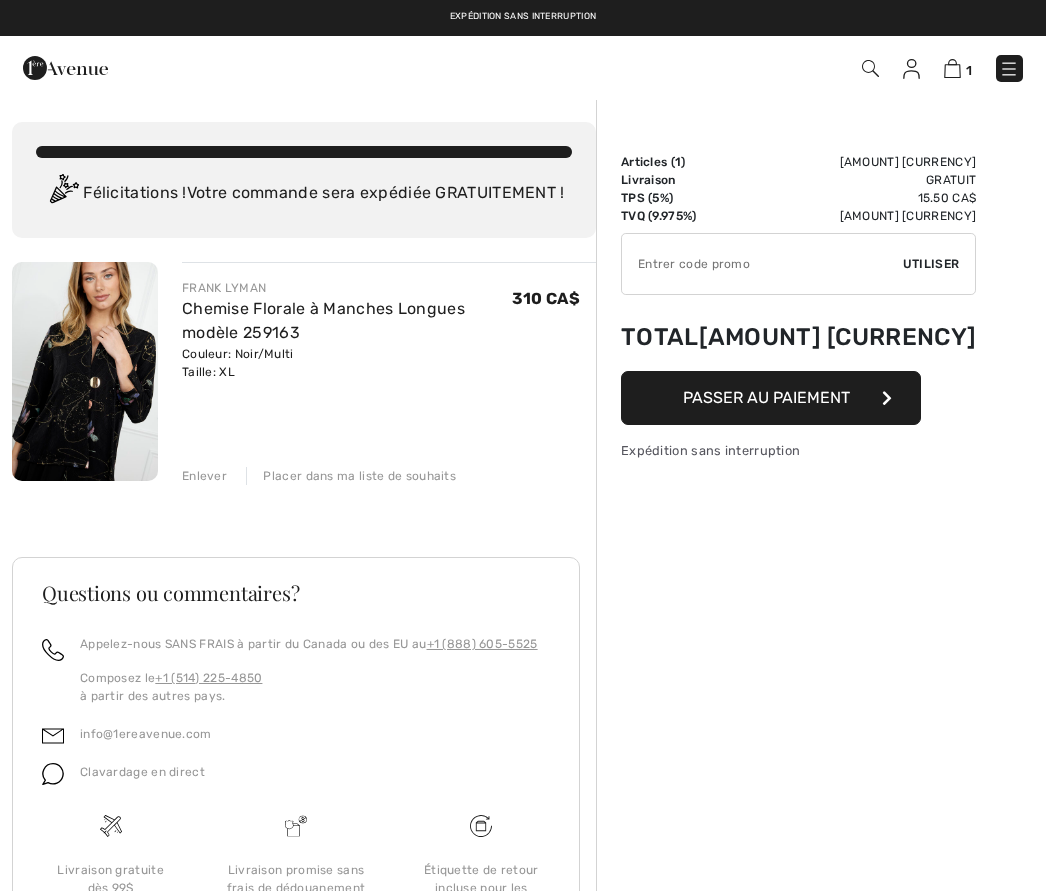 checkbox on "true" 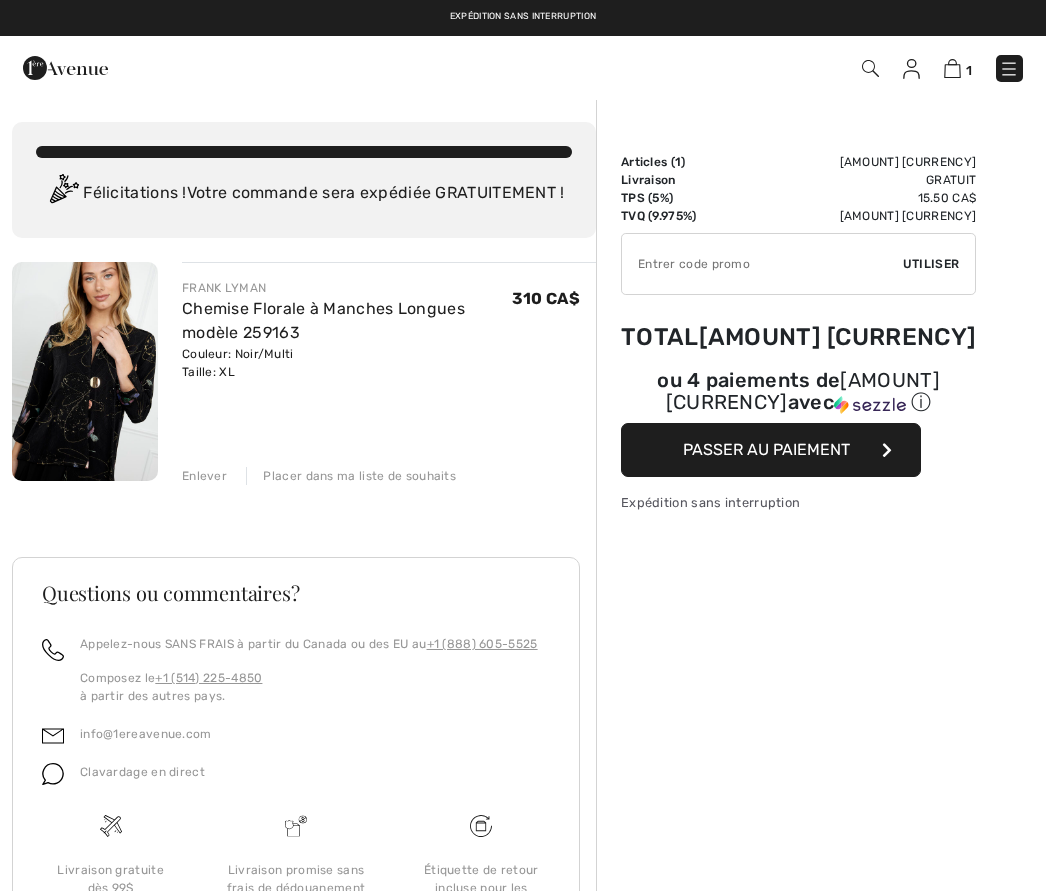scroll, scrollTop: 0, scrollLeft: 0, axis: both 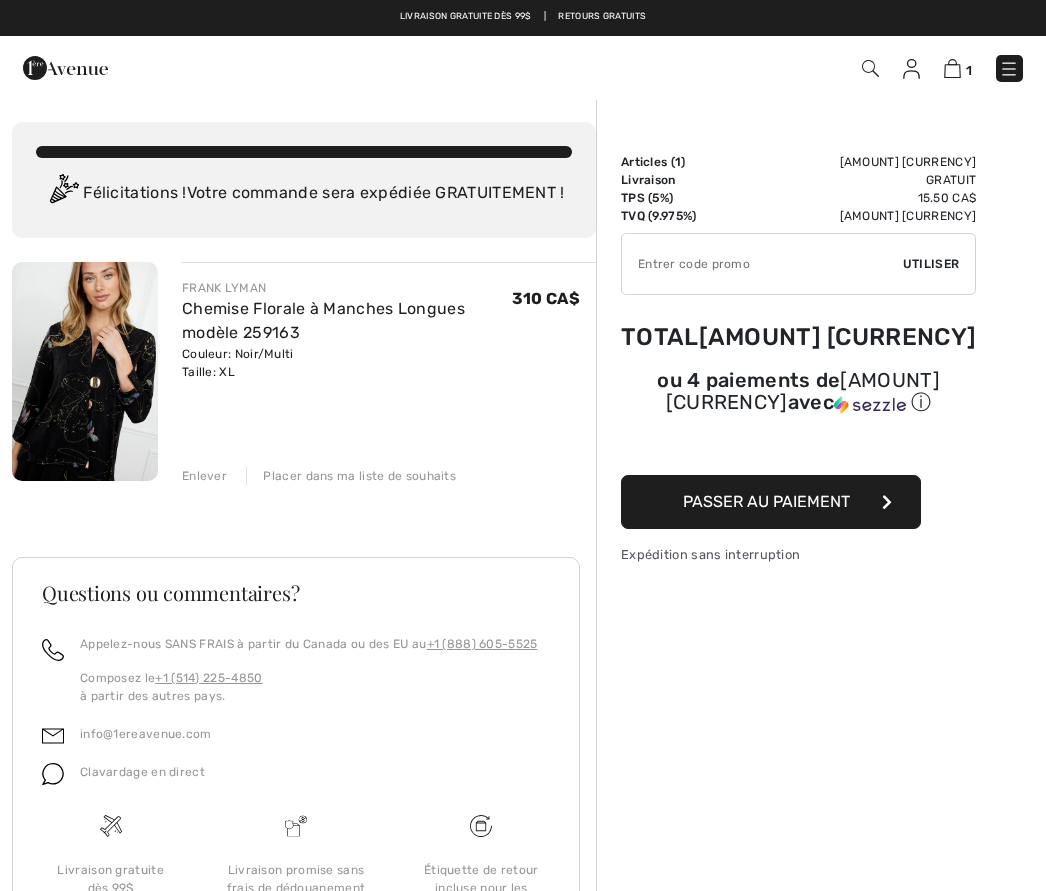 click on "Passer au paiement" at bounding box center [766, 501] 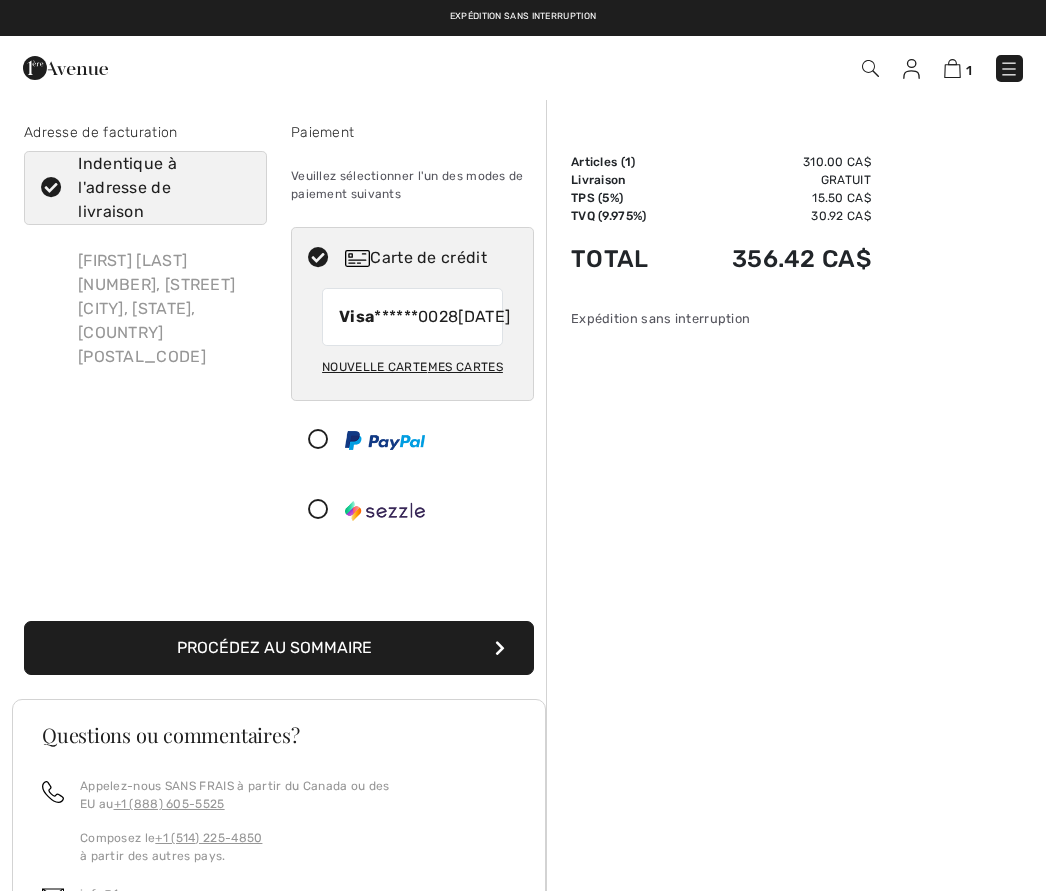 scroll, scrollTop: 0, scrollLeft: 0, axis: both 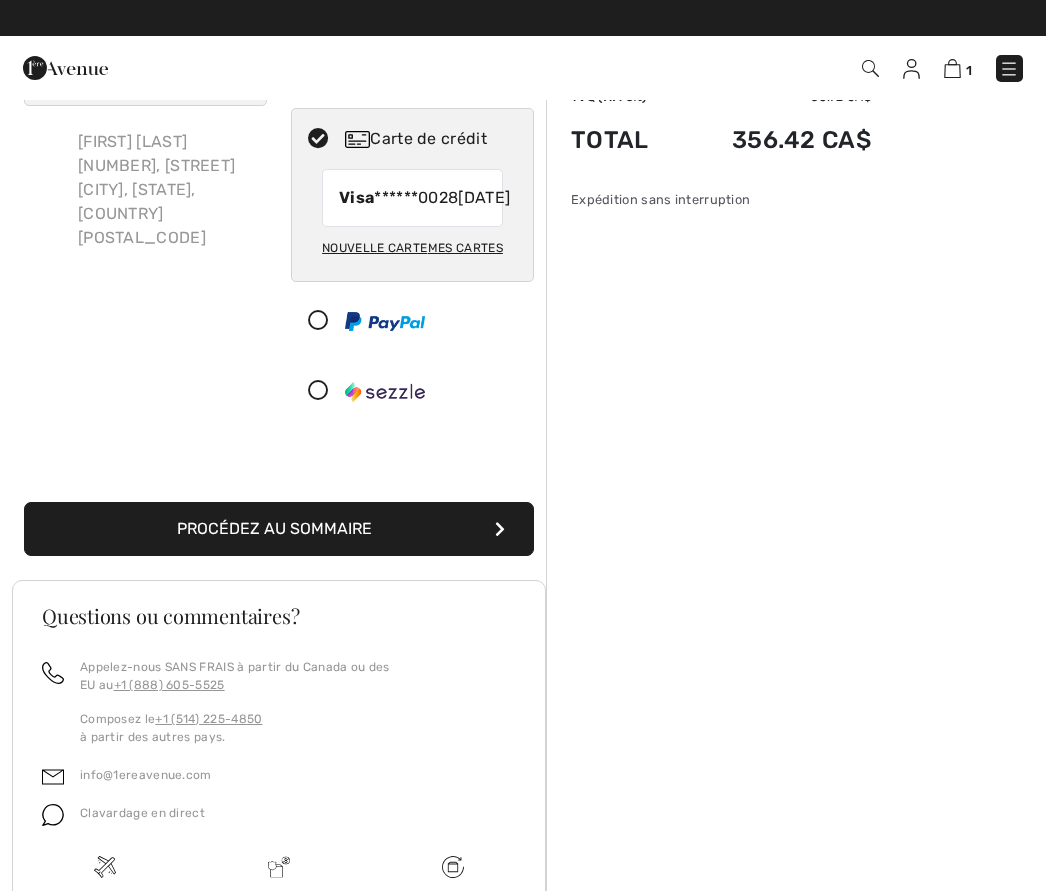 click on "Procédez au sommaire" at bounding box center [279, 529] 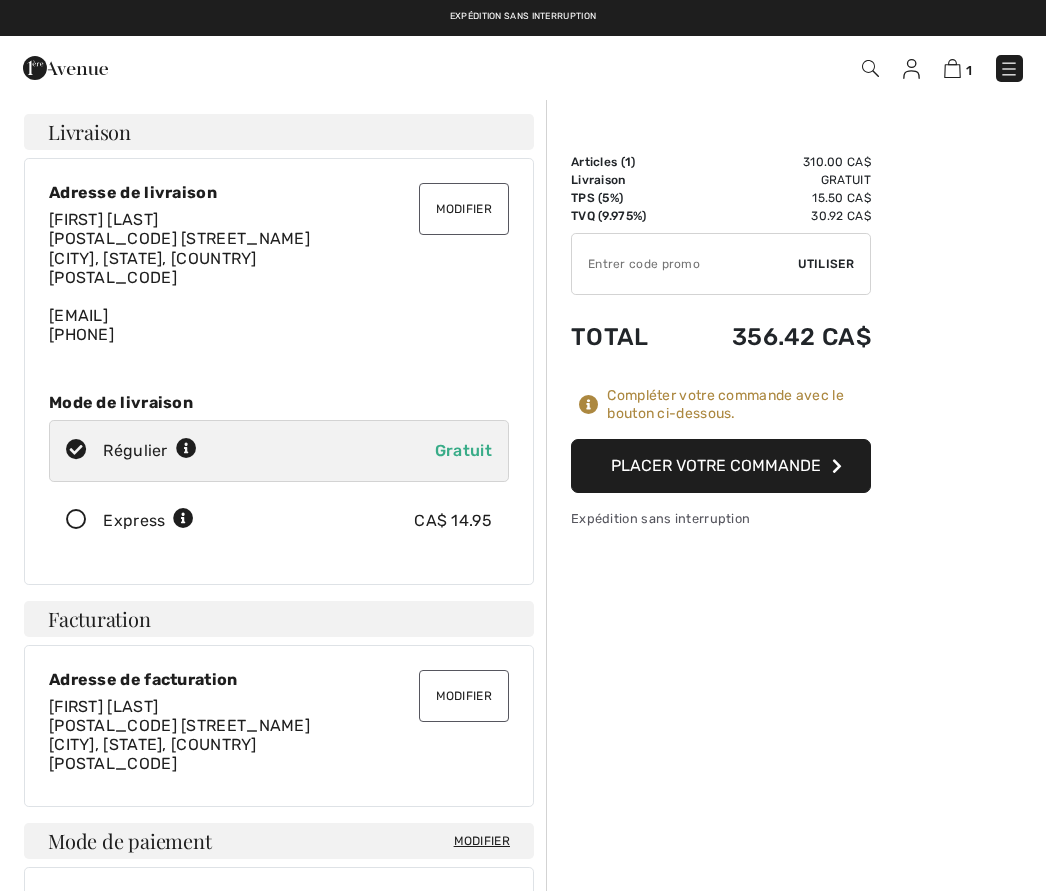 scroll, scrollTop: 0, scrollLeft: 0, axis: both 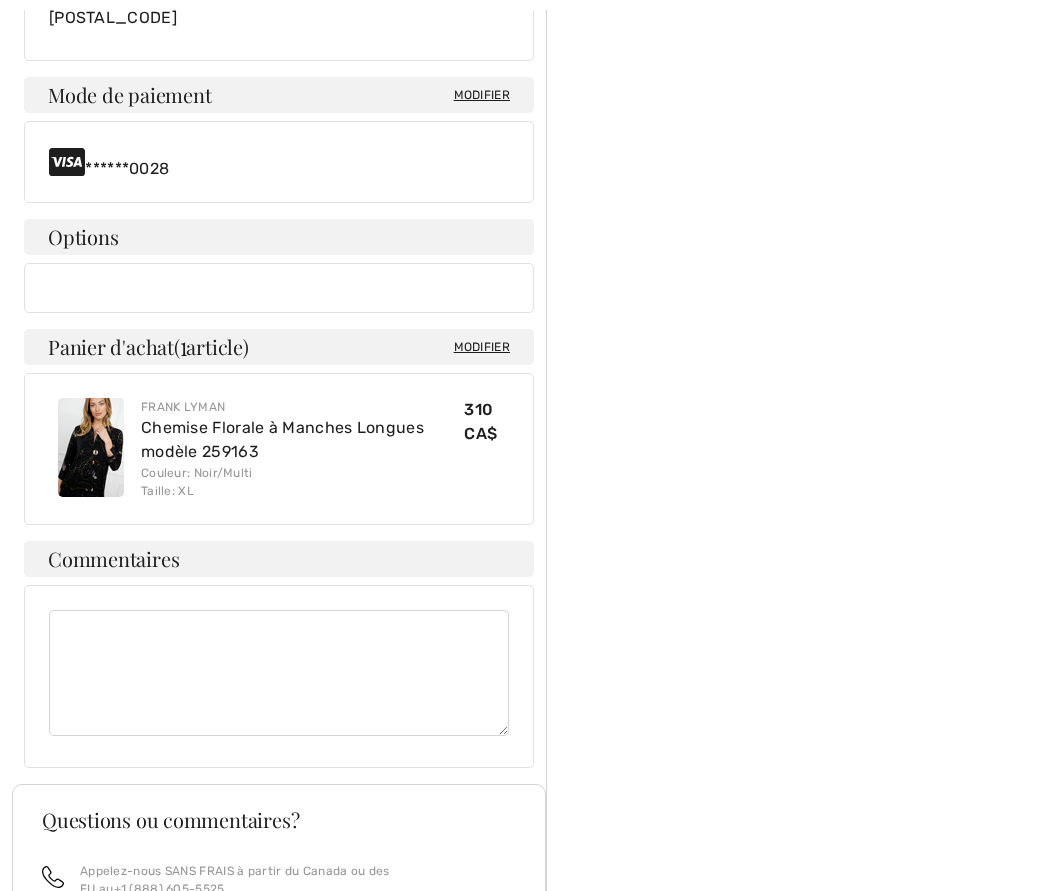 click at bounding box center [279, 674] 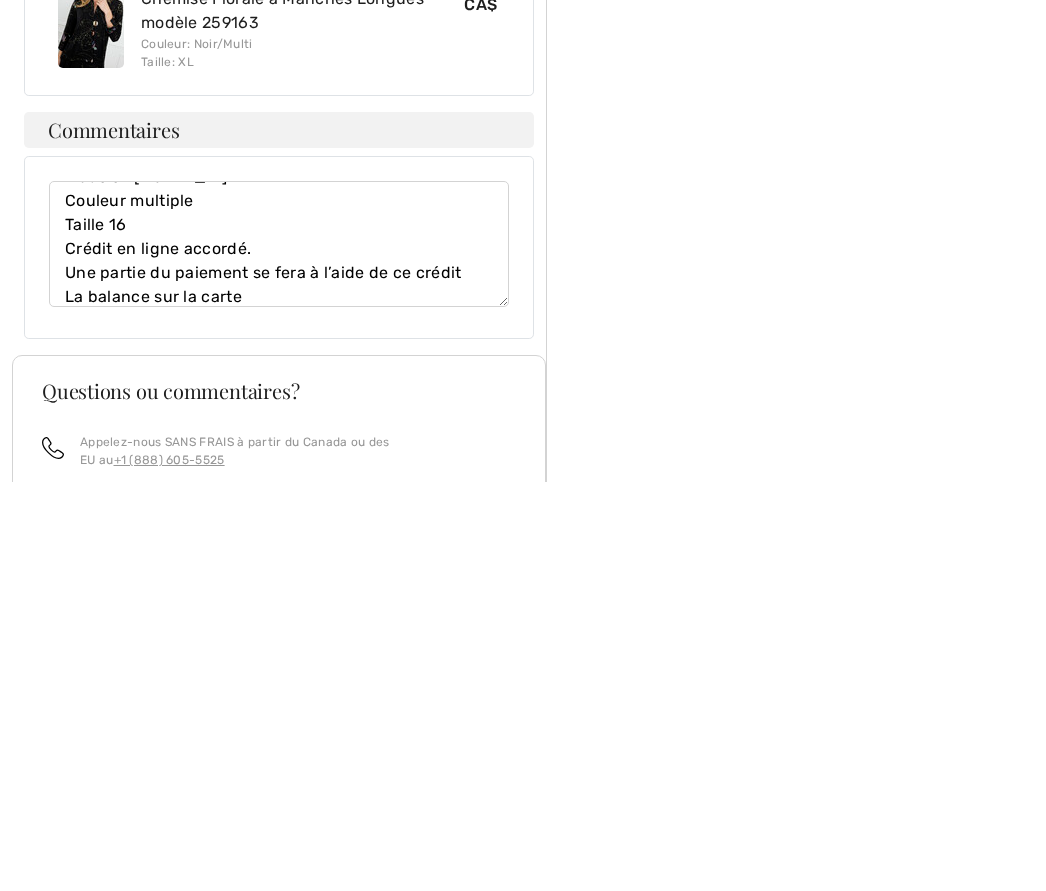 scroll, scrollTop: 91, scrollLeft: 0, axis: vertical 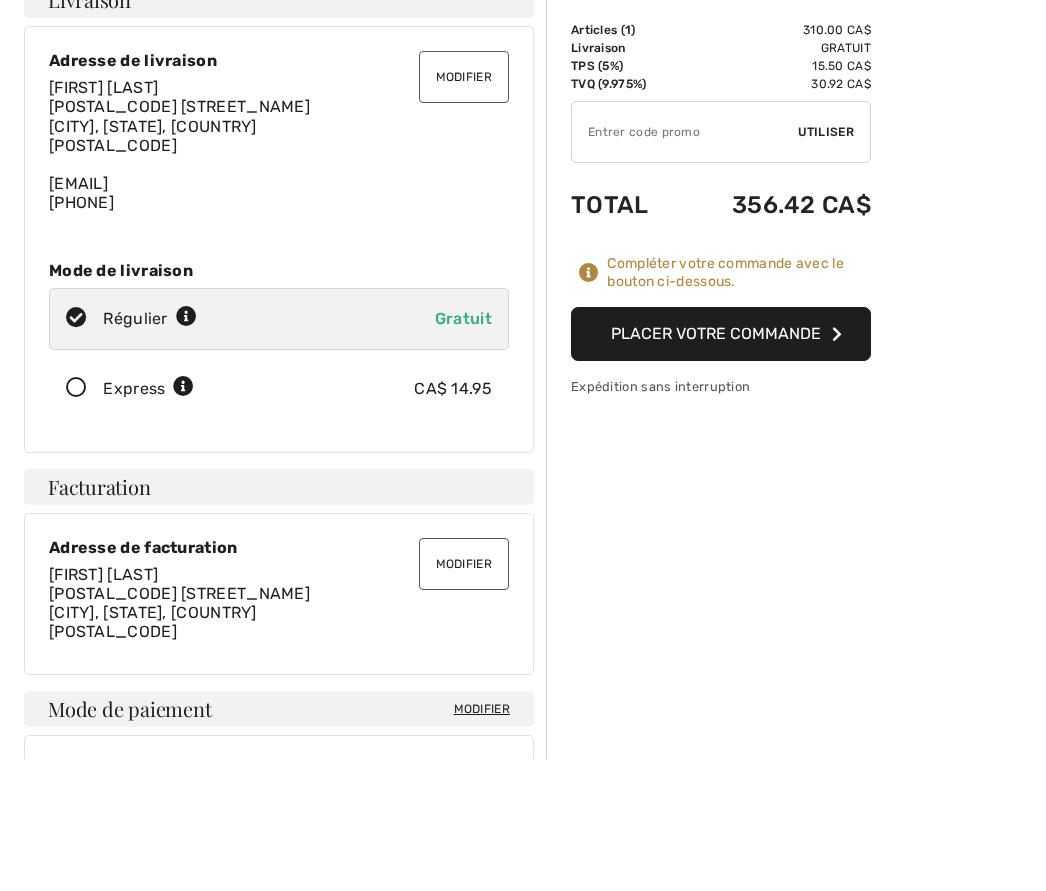 type on "Je retourne un vêtement.
No de commande:  [ORDER_ID]
Modèle:  [MODEL_ID]
Couleur multiple
Taille 16
Crédit en ligne accordé.
Une partie du paiement se fera à l’aide de ce crédit
La balance sur la carte
Attendre la réception de l’envoi du vêtement pour procèder au paiement.
Sauf que je dois recevoir le nouveau vêtement au plus tard jeudi le 14 août.
Je procède au retour aujourd’hui même.
Merci!
J’apprécie votre service après vente." 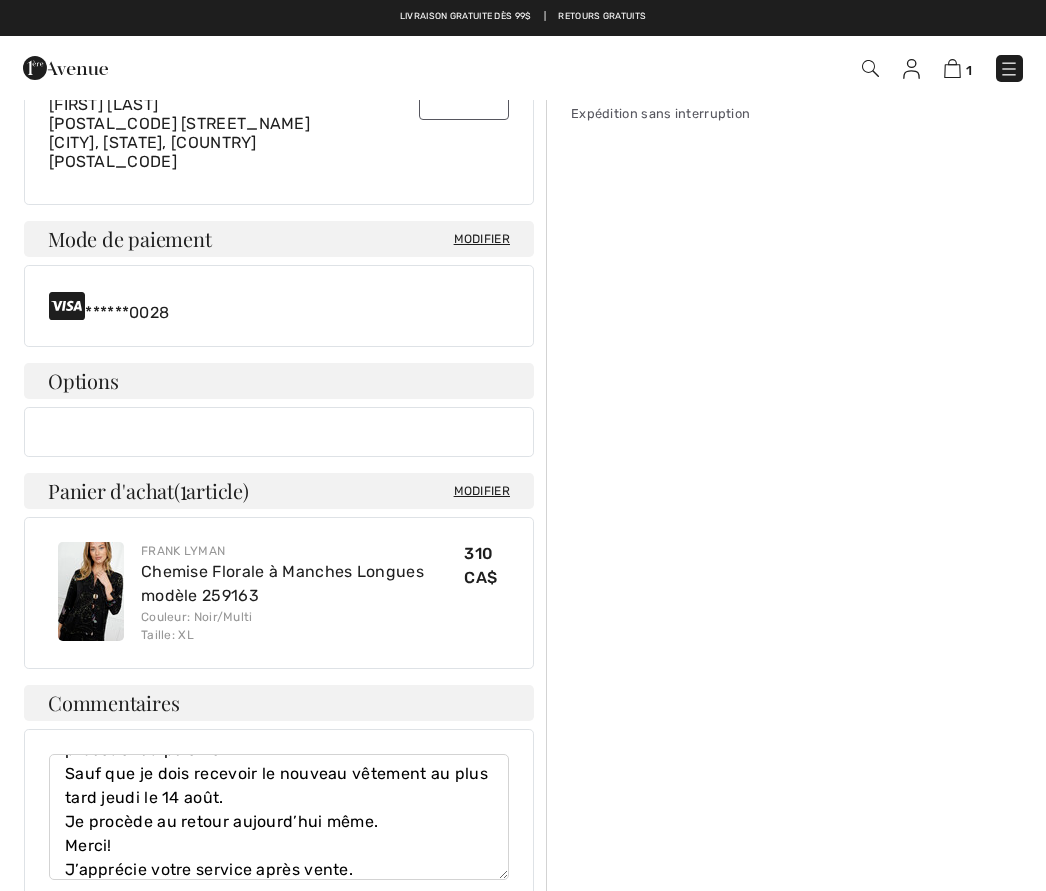 scroll, scrollTop: 601, scrollLeft: 0, axis: vertical 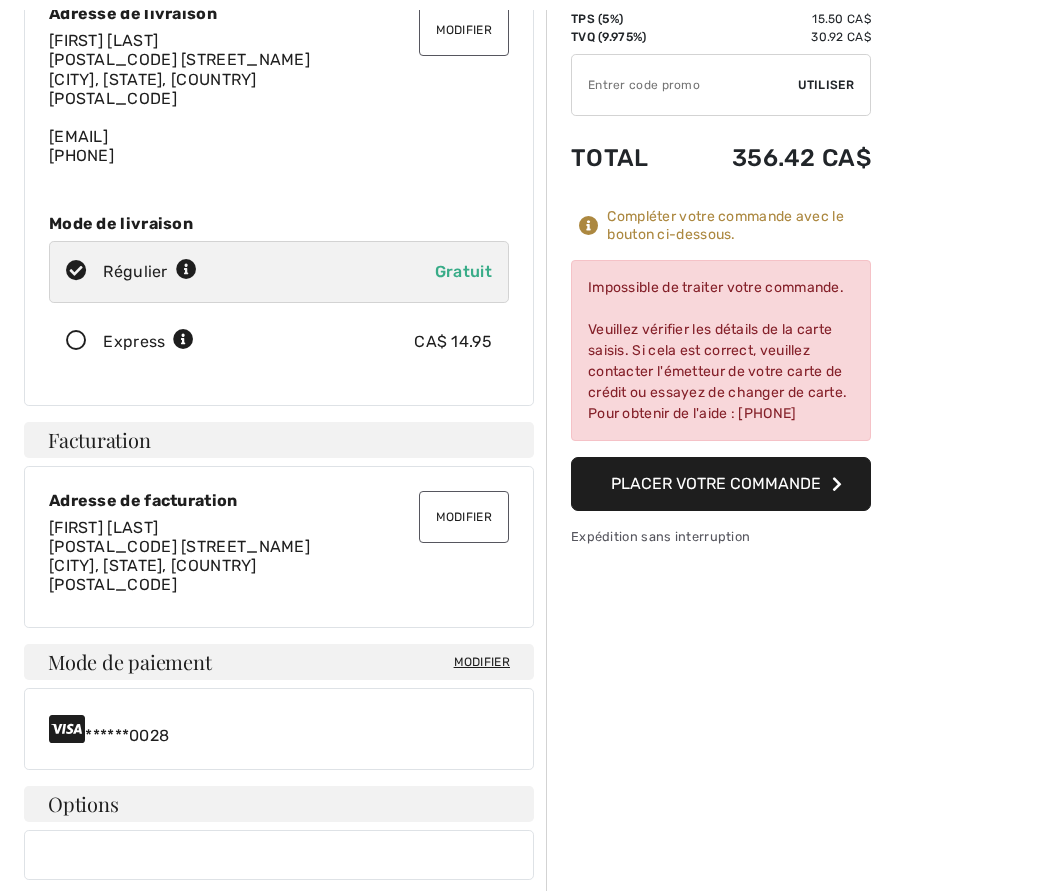 click on "******0028" at bounding box center [279, 729] 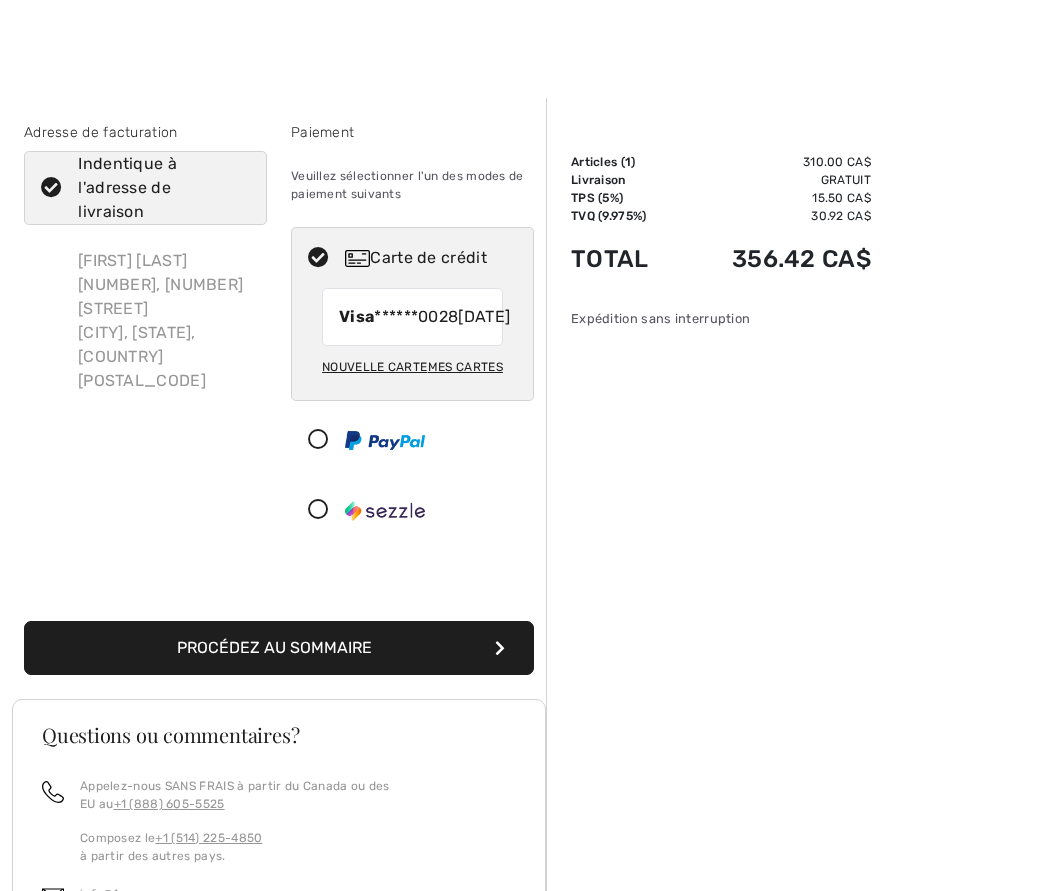 scroll, scrollTop: 37, scrollLeft: 0, axis: vertical 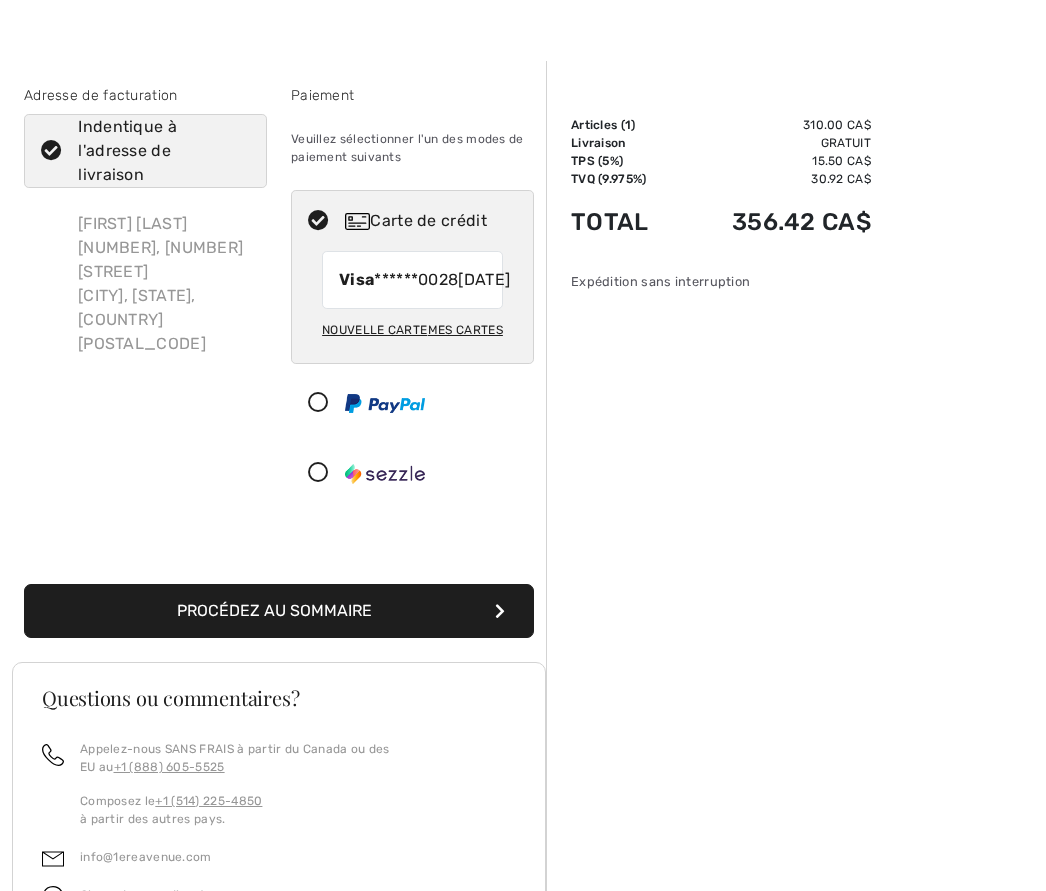click on "Nouvelle carte" at bounding box center (374, 330) 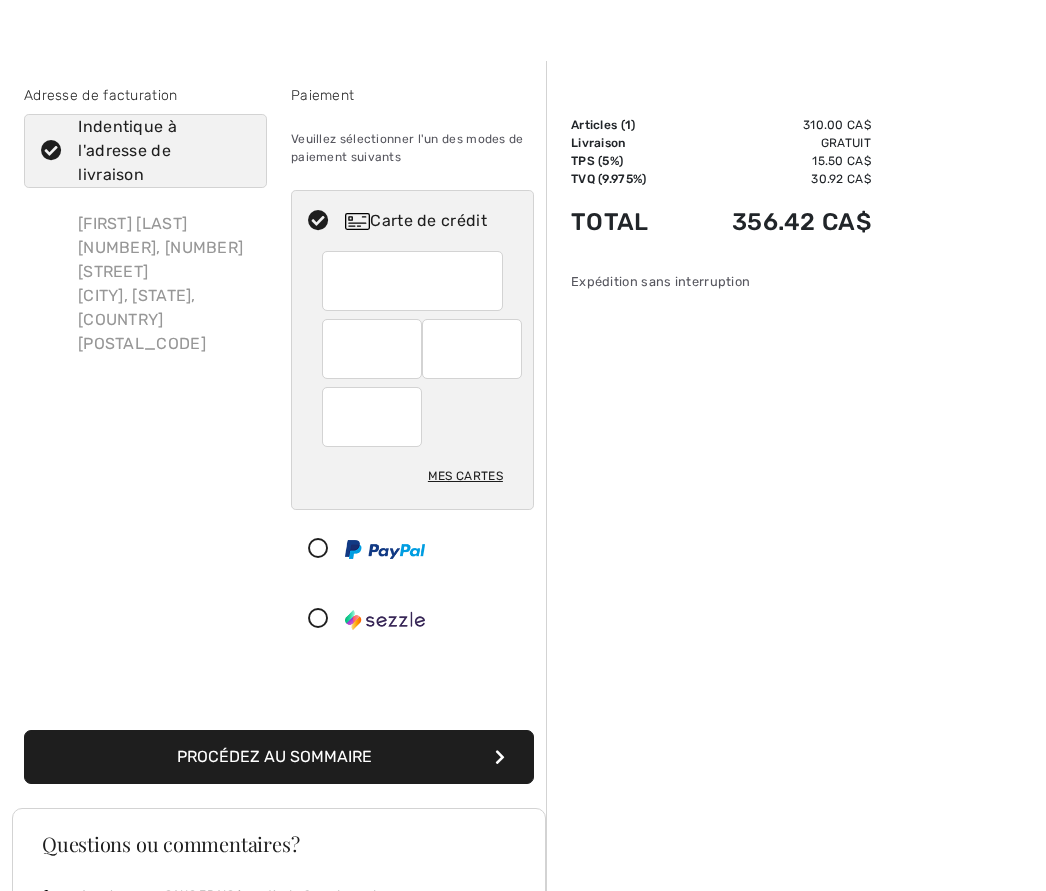 scroll, scrollTop: 190, scrollLeft: 0, axis: vertical 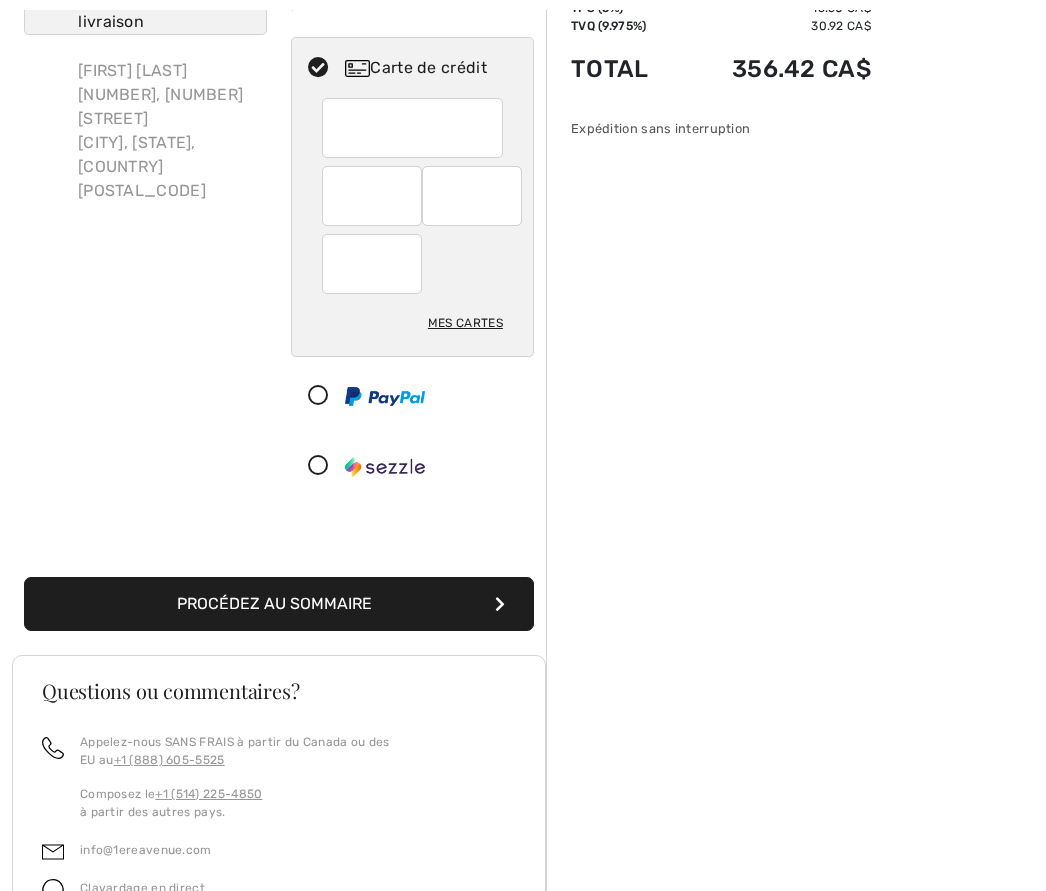 click at bounding box center [372, 196] 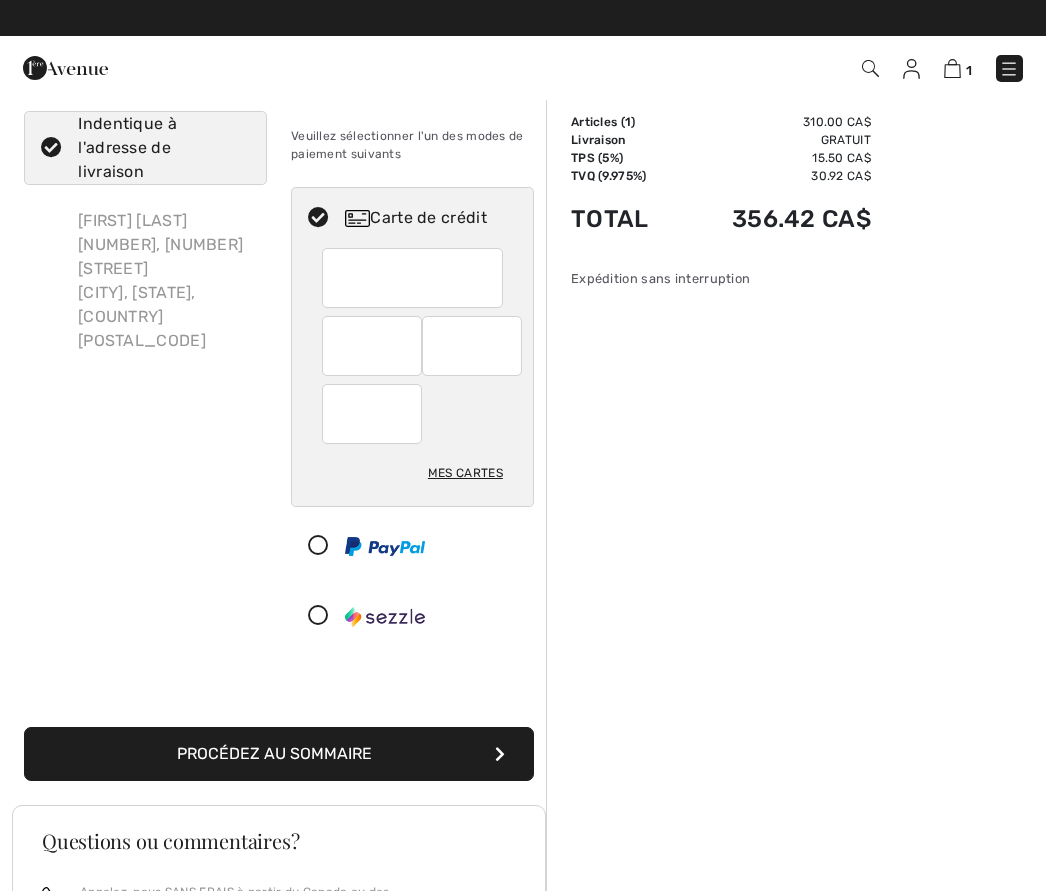 scroll, scrollTop: 35, scrollLeft: 0, axis: vertical 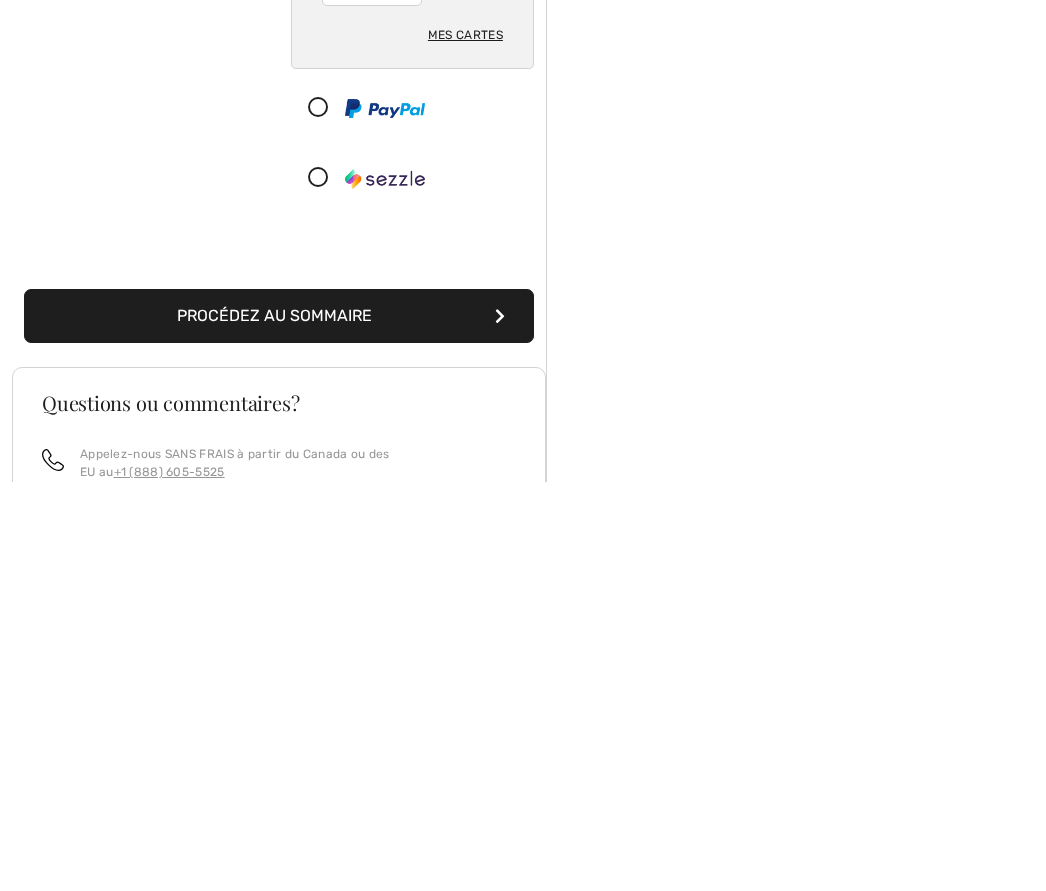 click on "Procédez au sommaire" at bounding box center [279, 726] 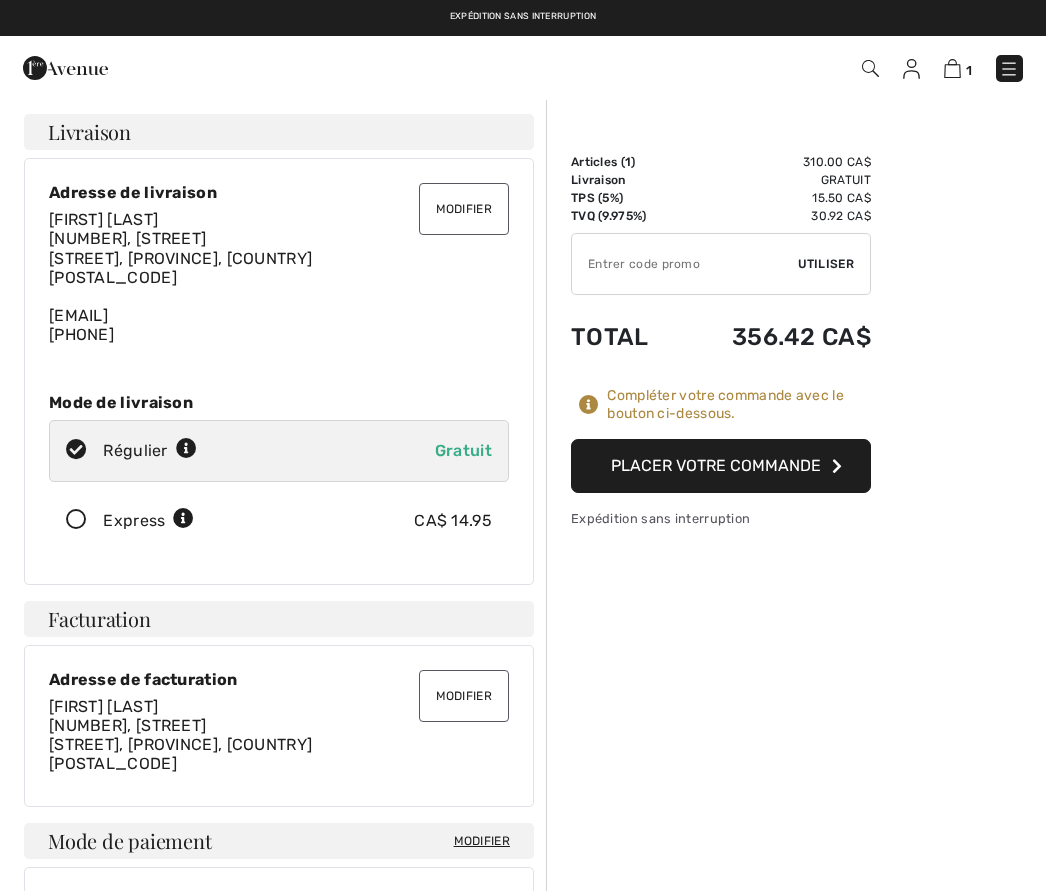 scroll, scrollTop: 0, scrollLeft: 0, axis: both 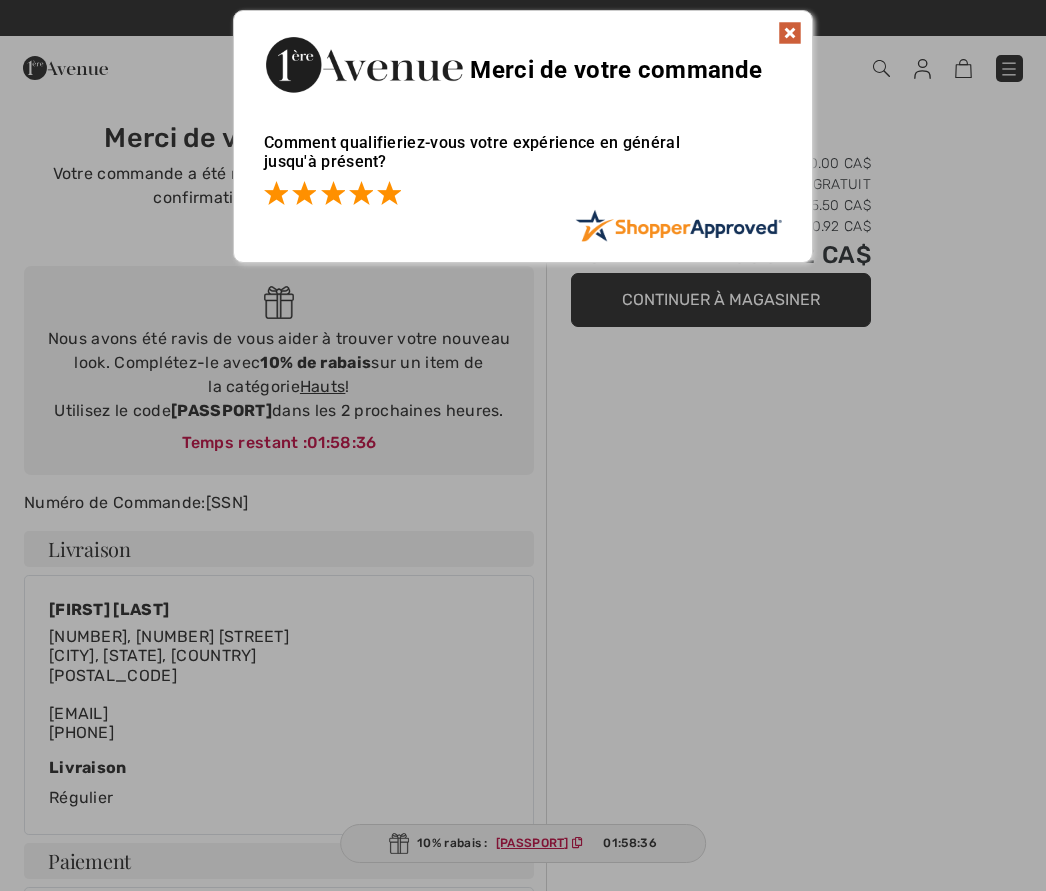click at bounding box center [389, 193] 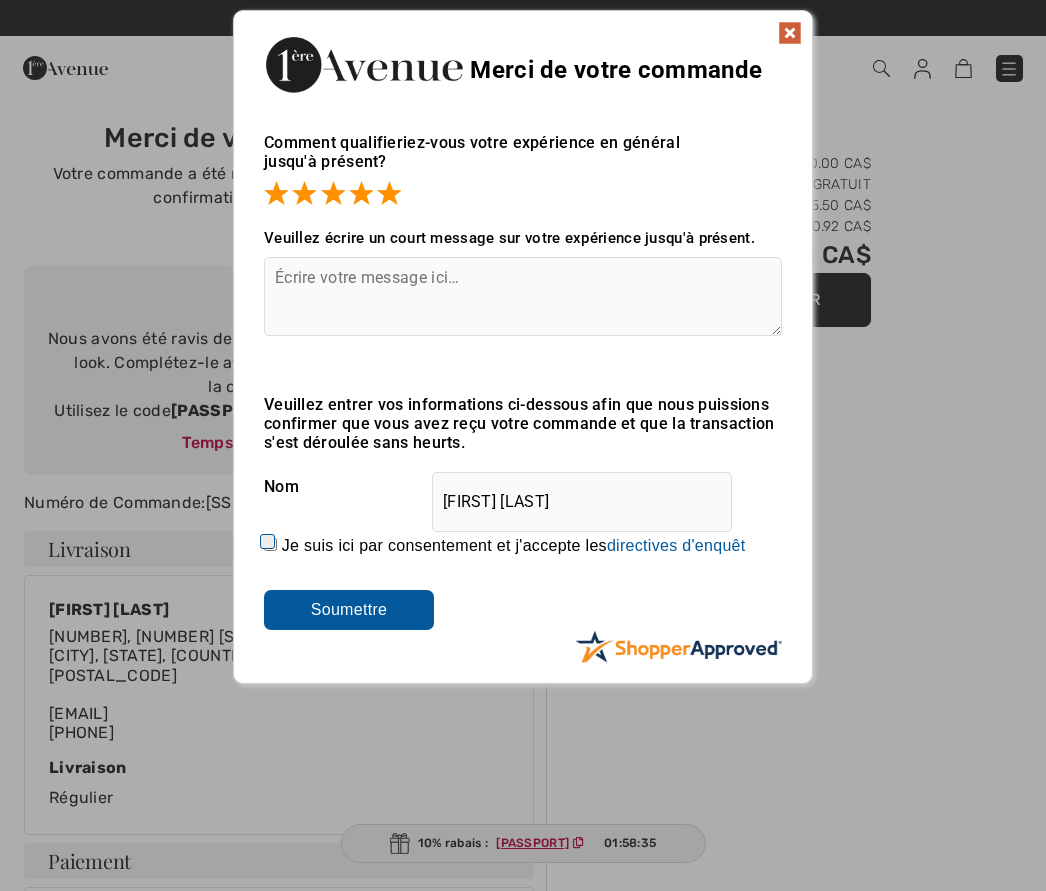 click on "Soumettre" at bounding box center [349, 610] 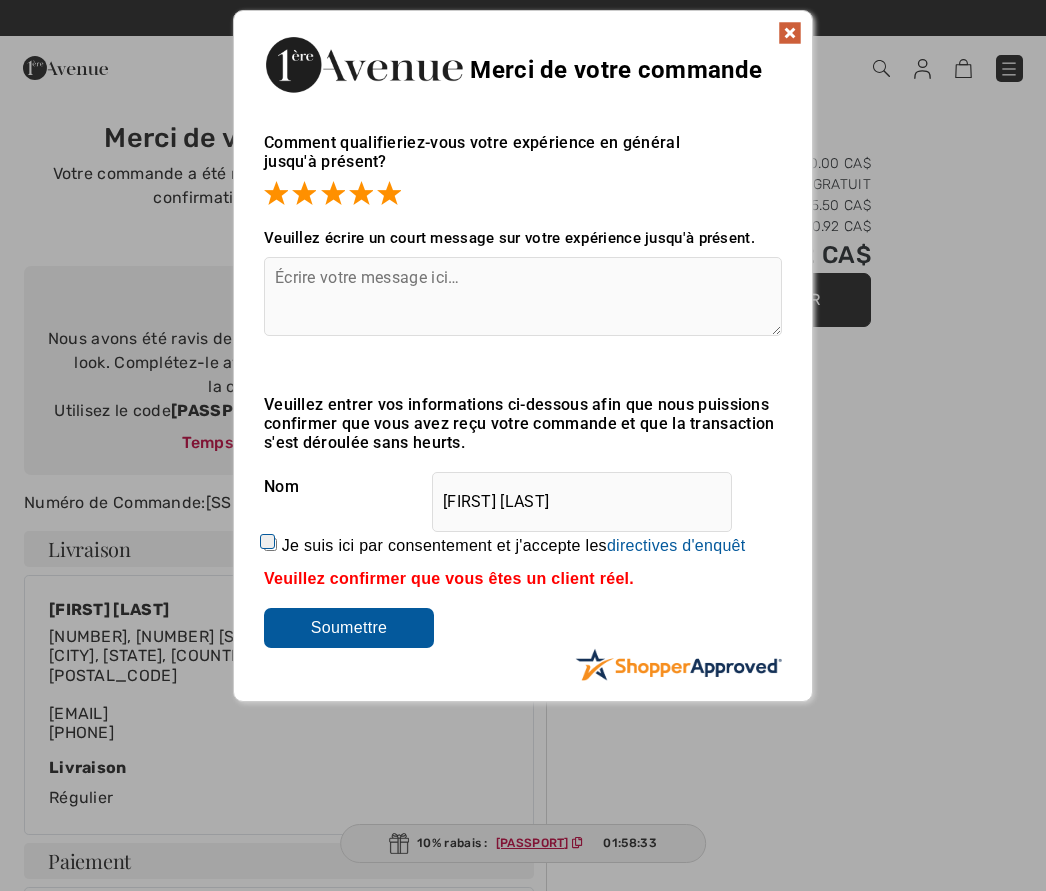 click on "Je suis ici par consentement et j'accepte les  En soumettant une évaluation, vous permettez à Shopper Approved d'afficher et de partager votre nom, évaluation et tout contenu soumis, dans le but d'aider les prochains clients de à prendre des décisions d'achats éclairées. Les renseignements personnels recueillis ou fournis en lien avec votre évaluation sont traité conformément à notre politique de confidentialité située à  https://www.shopperapproved.com/privacy.php  et est soumise également à la politique de confidentialité de . Nous ne sommes pas responsables des pratiques de confidentialité de et vous devriez évaluer le site Web de directement pour déterminer ces pratiques. Pour tout contenu soumis, vous accordez à Shopper Approved une licence non-exclusive pour utiliser, copier, modifier, effacer ou distribuer ce contenu sans compensation à votre endroit. Vous représentez et garantissez également que: Vous êtes un client actif et payant de . directives d'enquêt" at bounding box center (523, 546) 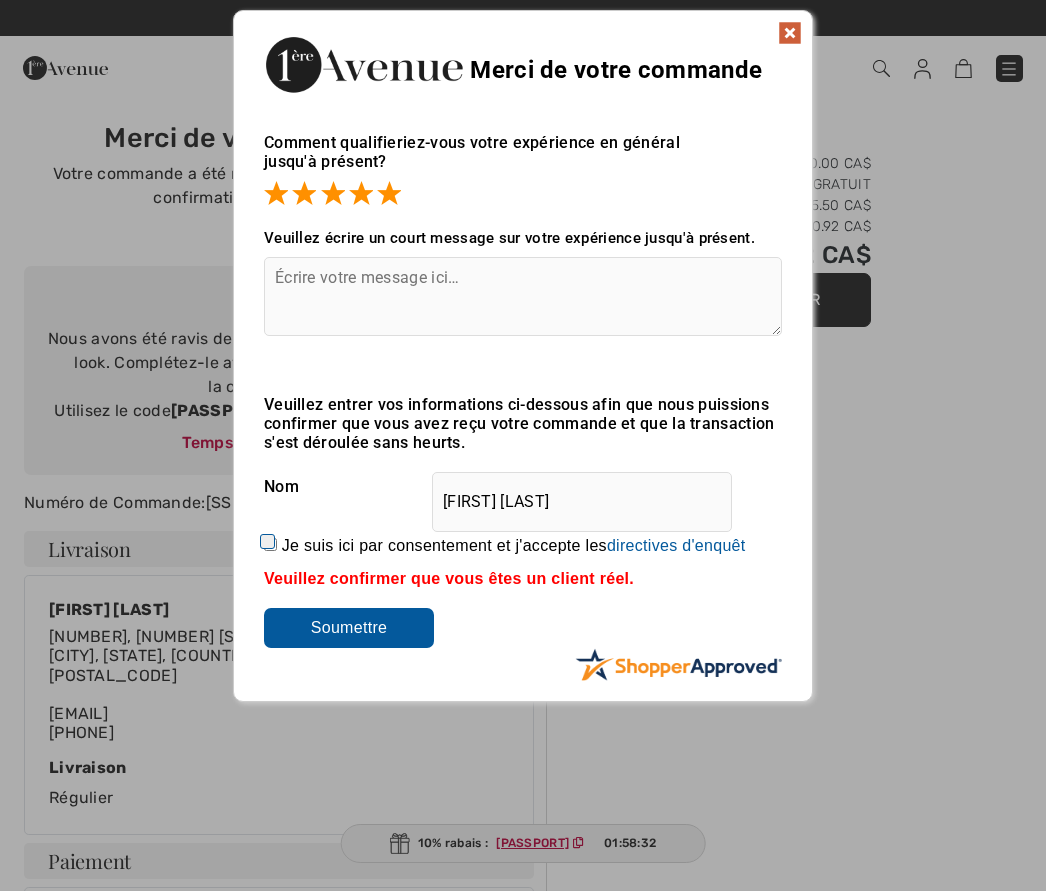 click on "Je suis ici par consentement et j'accepte les  En soumettant une évaluation, vous permettez à Shopper Approved d'afficher et de partager votre nom, évaluation et tout contenu soumis, dans le but d'aider les prochains clients de à prendre des décisions d'achats éclairées. Les renseignements personnels recueillis ou fournis en lien avec votre évaluation sont traité conformément à notre politique de confidentialité située à  https://www.shopperapproved.com/privacy.php  et est soumise également à la politique de confidentialité de . Nous ne sommes pas responsables des pratiques de confidentialité de et vous devriez évaluer le site Web de directement pour déterminer ces pratiques. Pour tout contenu soumis, vous accordez à Shopper Approved une licence non-exclusive pour utiliser, copier, modifier, effacer ou distribuer ce contenu sans compensation à votre endroit. Vous représentez et garantissez également que: Vous êtes un client actif et payant de . directives d'enquêt" at bounding box center (270, 544) 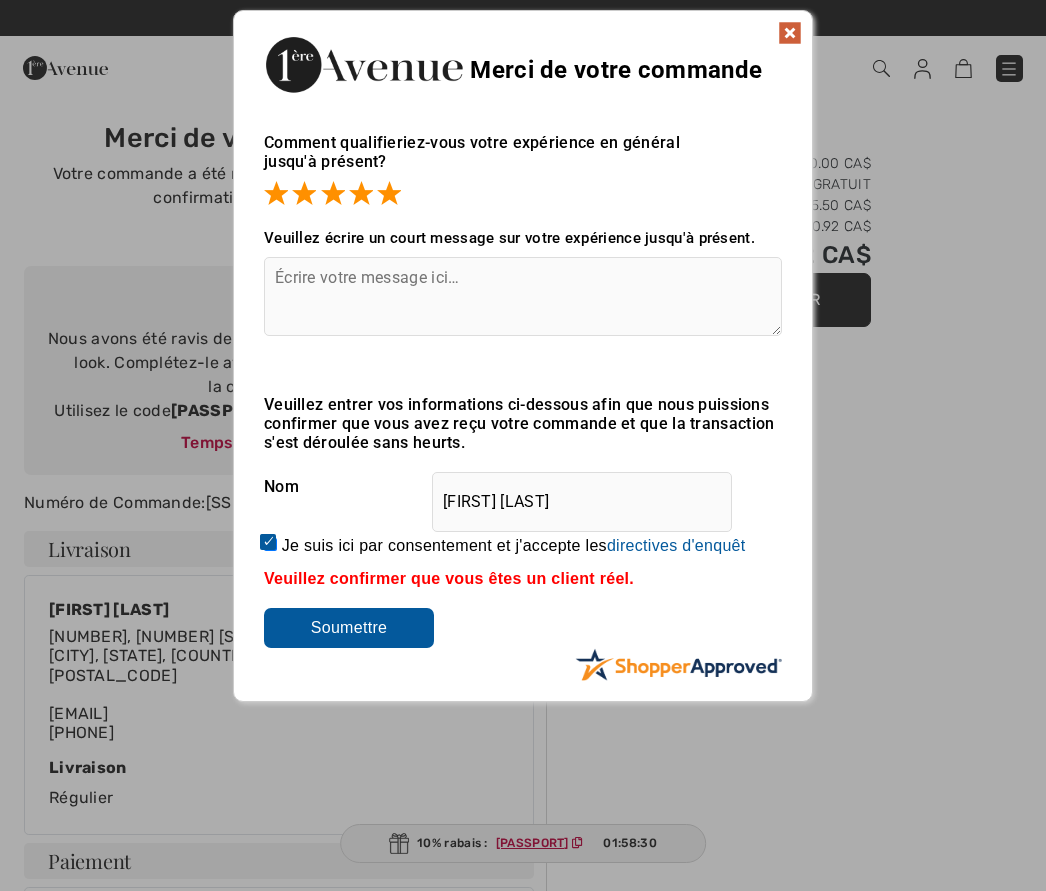 click on "Soumettre" at bounding box center (349, 628) 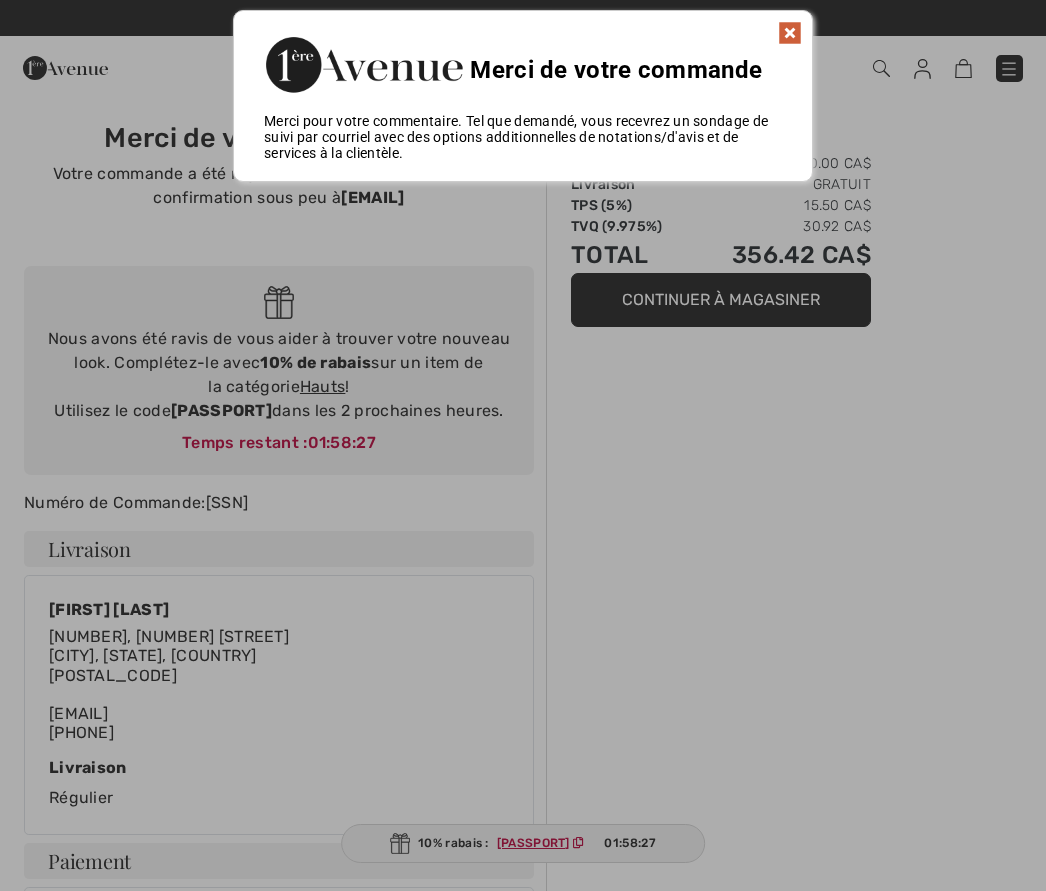 click at bounding box center [790, 33] 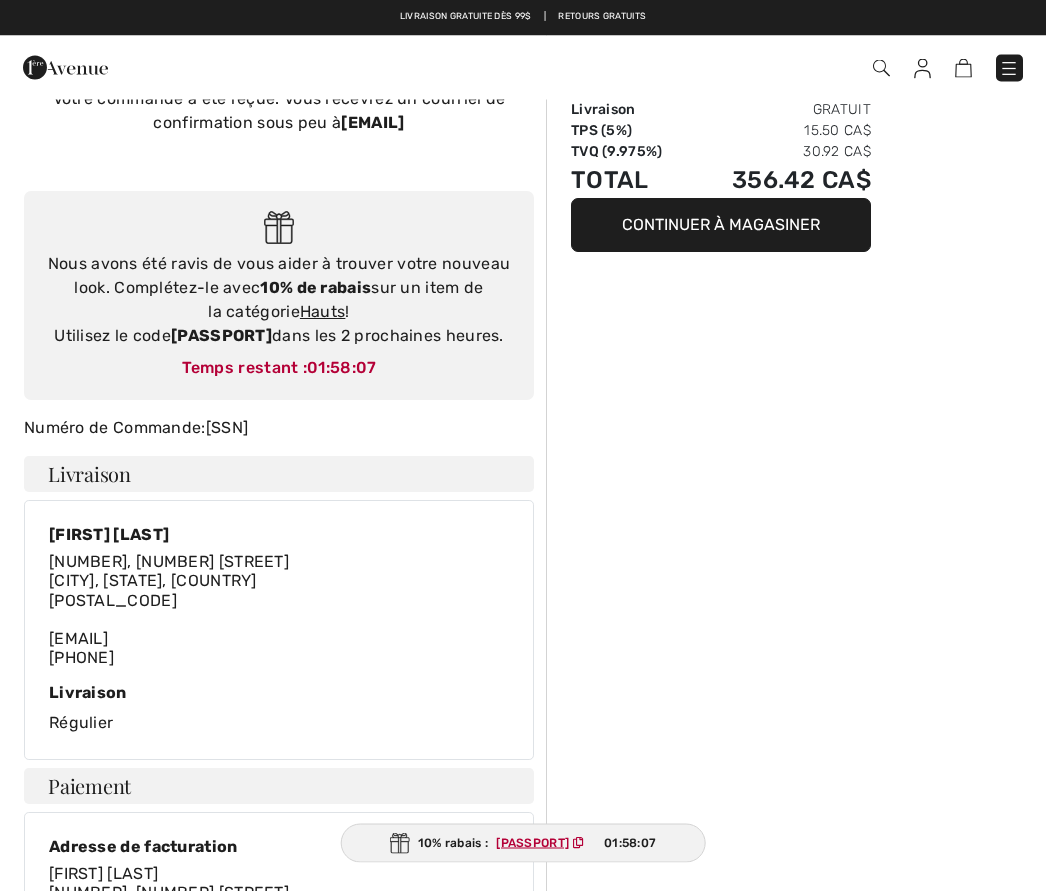 scroll, scrollTop: 0, scrollLeft: 0, axis: both 